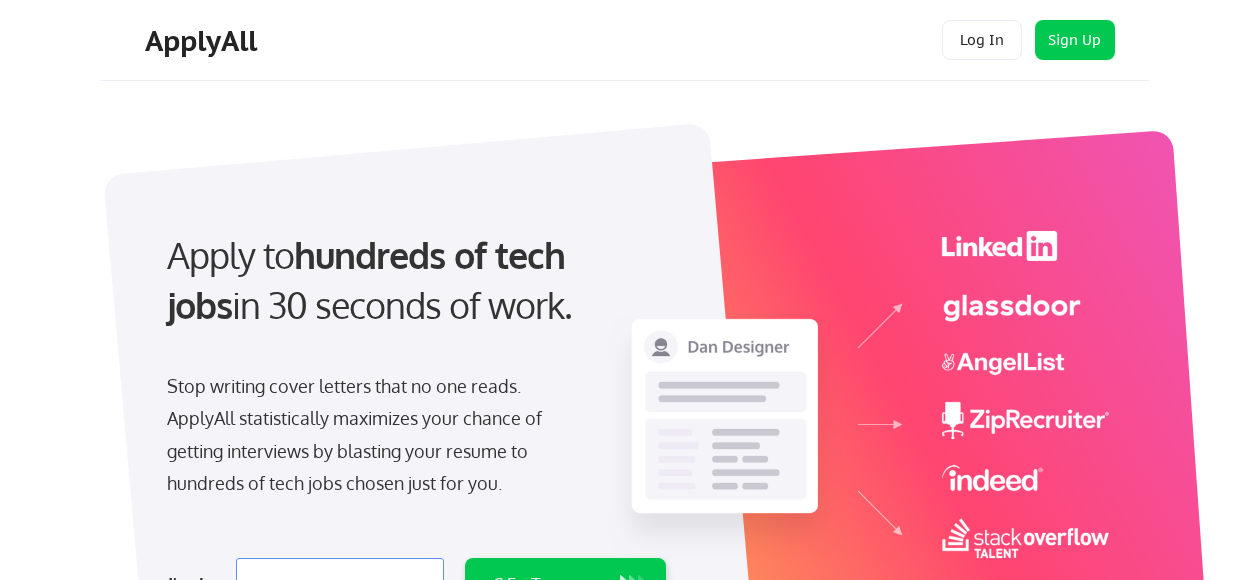 scroll, scrollTop: 0, scrollLeft: 0, axis: both 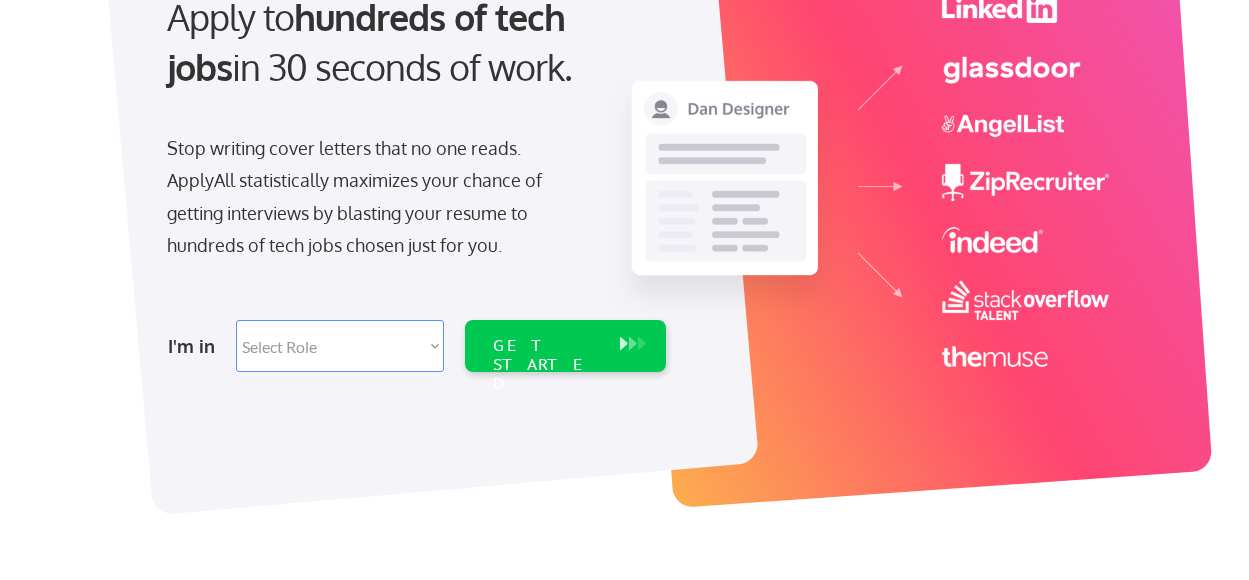 click on "Select Role Software Engineering Product Management Customer Success Sales UI/UX/Product Design Technical Project/Program Mgmt Marketing & Growth Data HR/Recruiting IT/Cybersecurity Tech Finance/Ops/Strategy Customer Support" at bounding box center [340, 346] 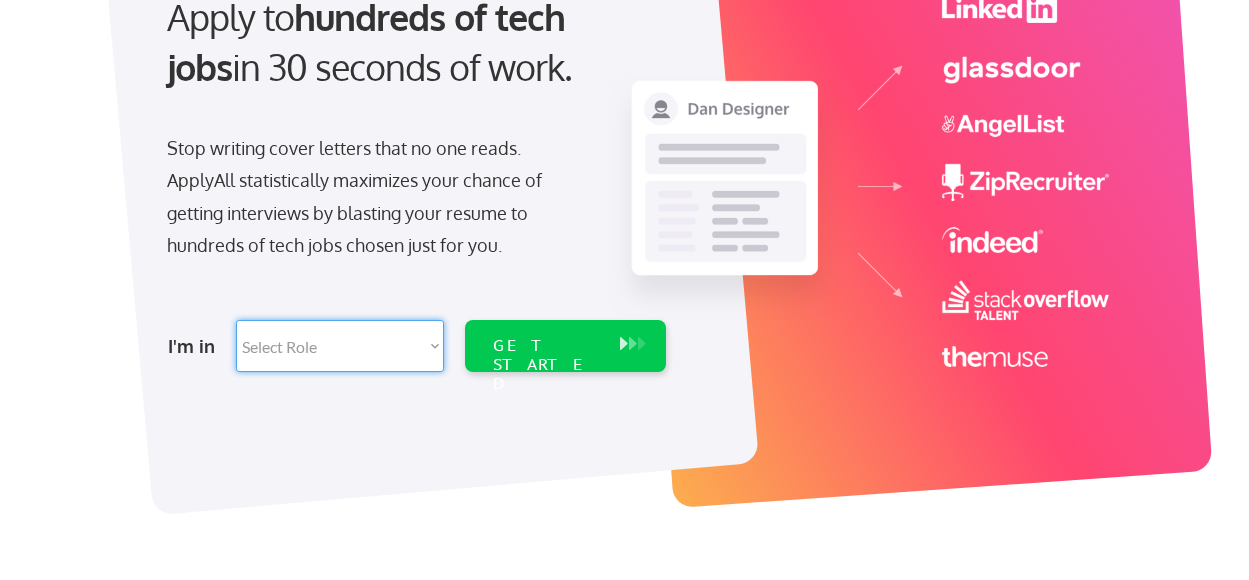 select on ""technical_project_program_mgmt"" 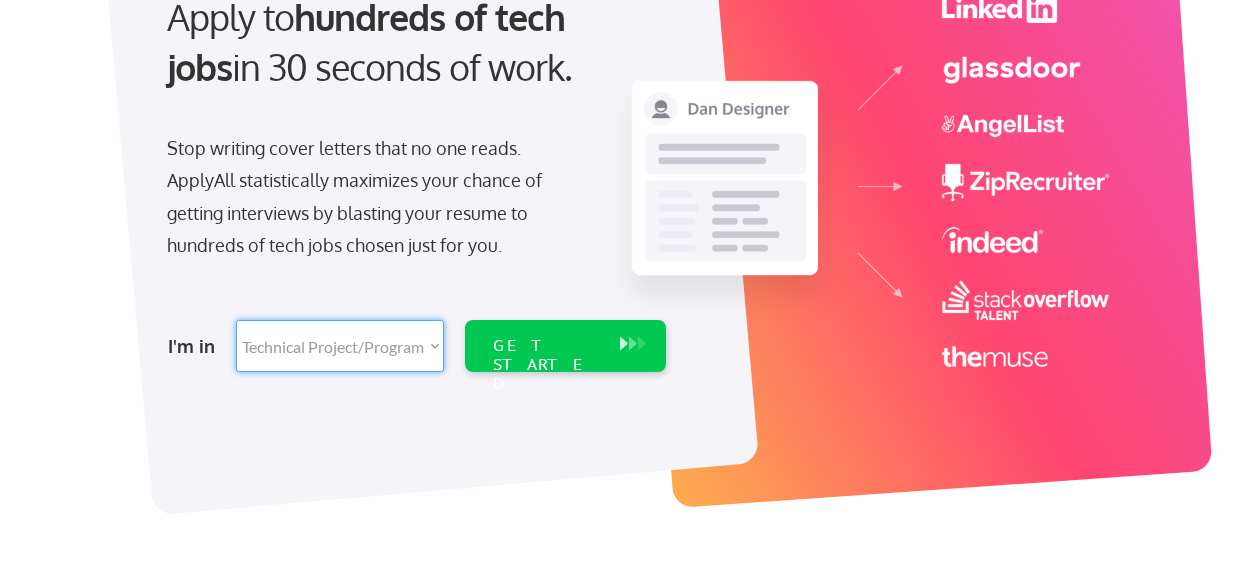 select on ""technical_project_program_mgmt"" 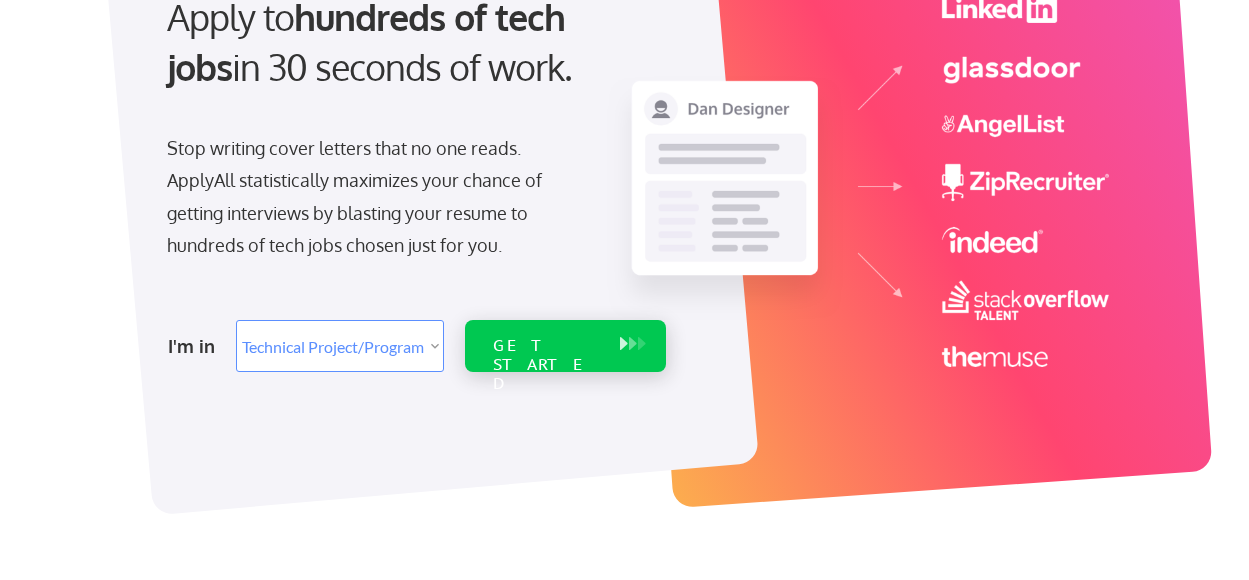 click on "GET STARTED" at bounding box center (546, 365) 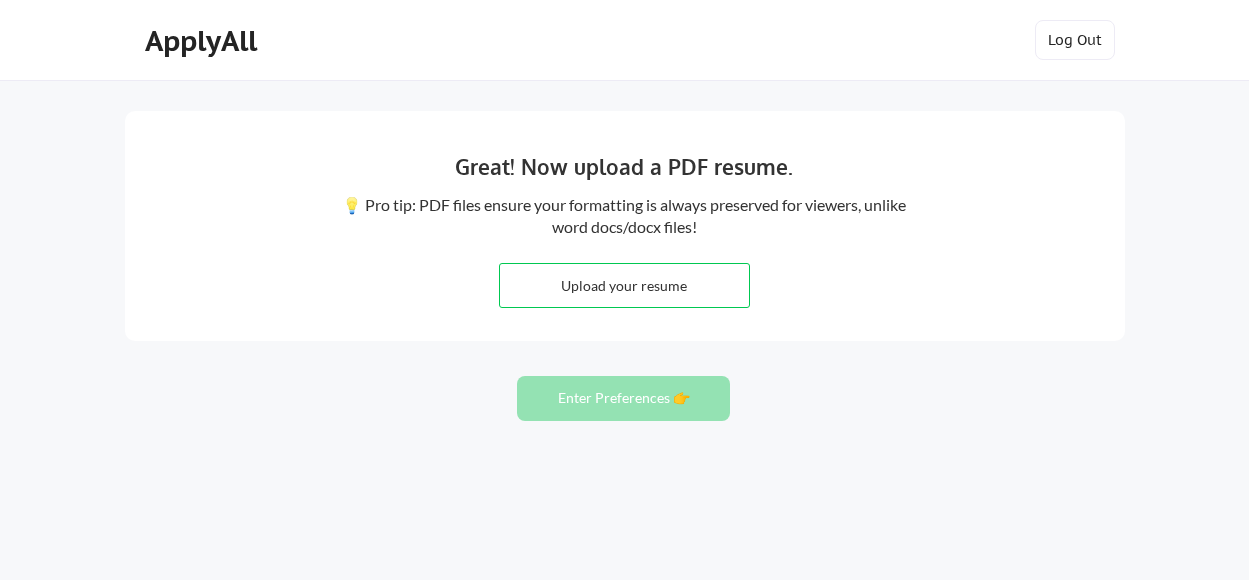 scroll, scrollTop: 0, scrollLeft: 0, axis: both 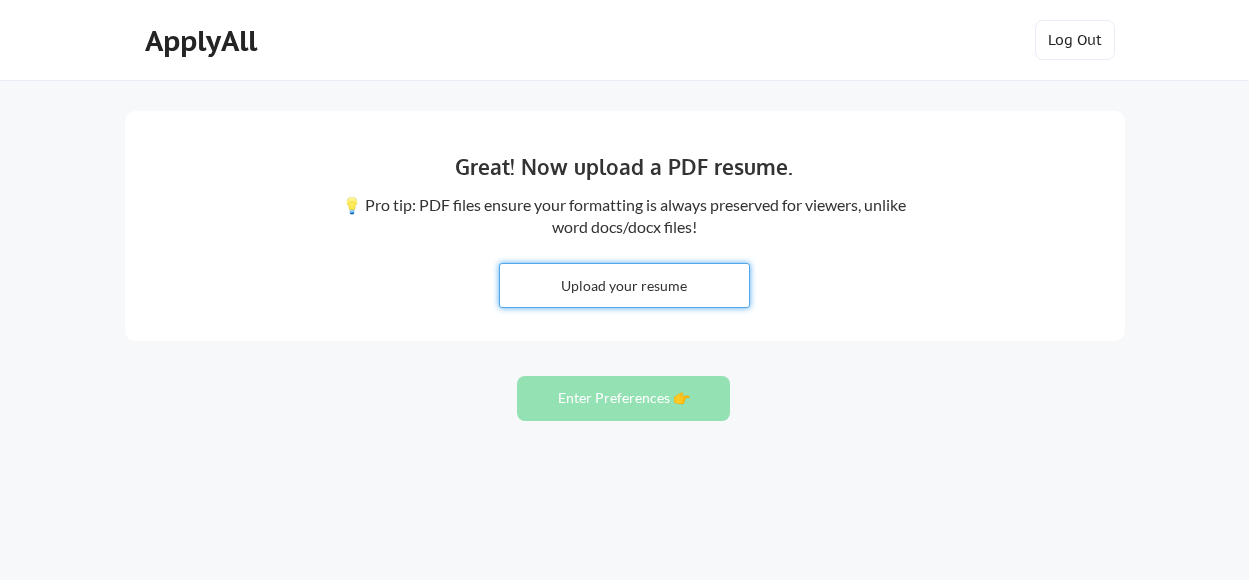 type on "C:\fakepath\[NAME] [LAST] Resume- 8.5.2025- 3.pdf" 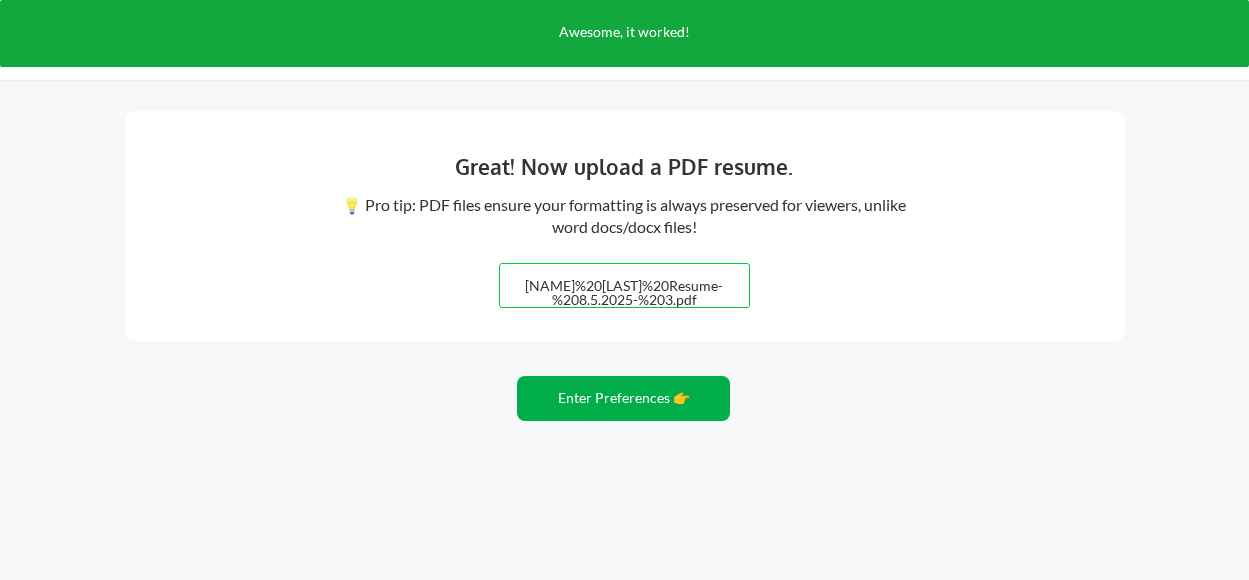 click on "Enter Preferences  👉" at bounding box center [623, 398] 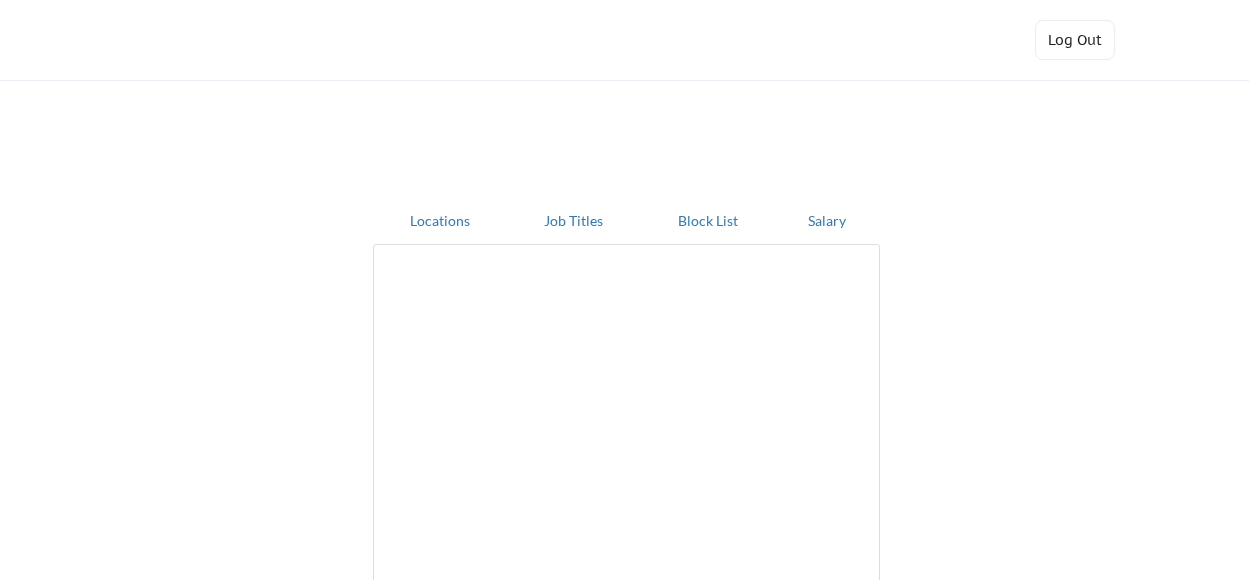 scroll, scrollTop: 0, scrollLeft: 0, axis: both 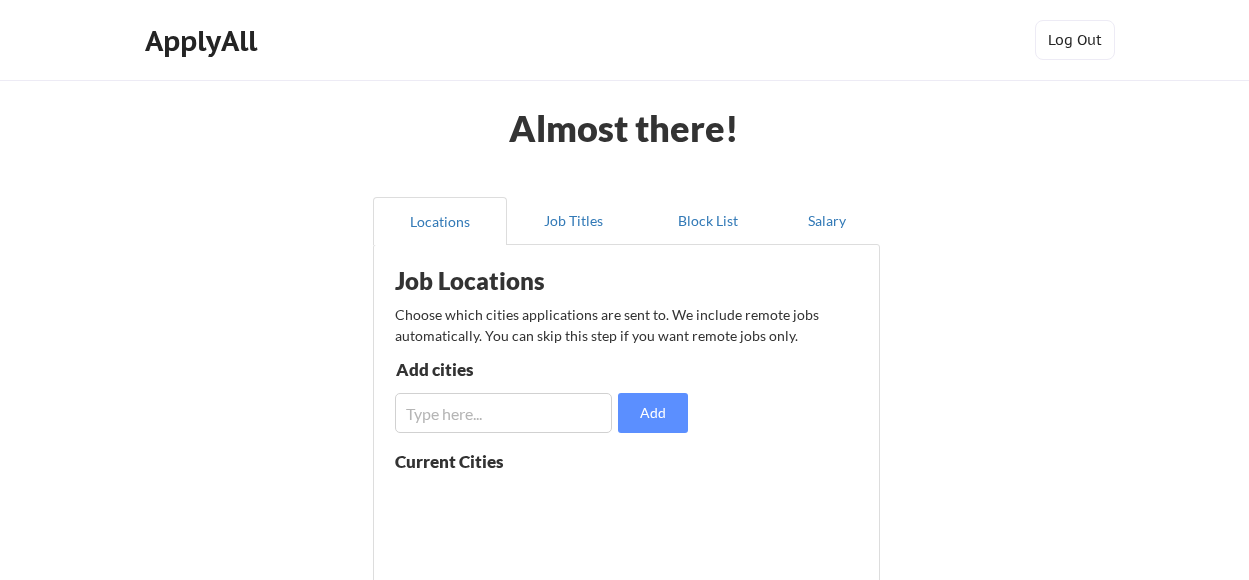 click at bounding box center [503, 413] 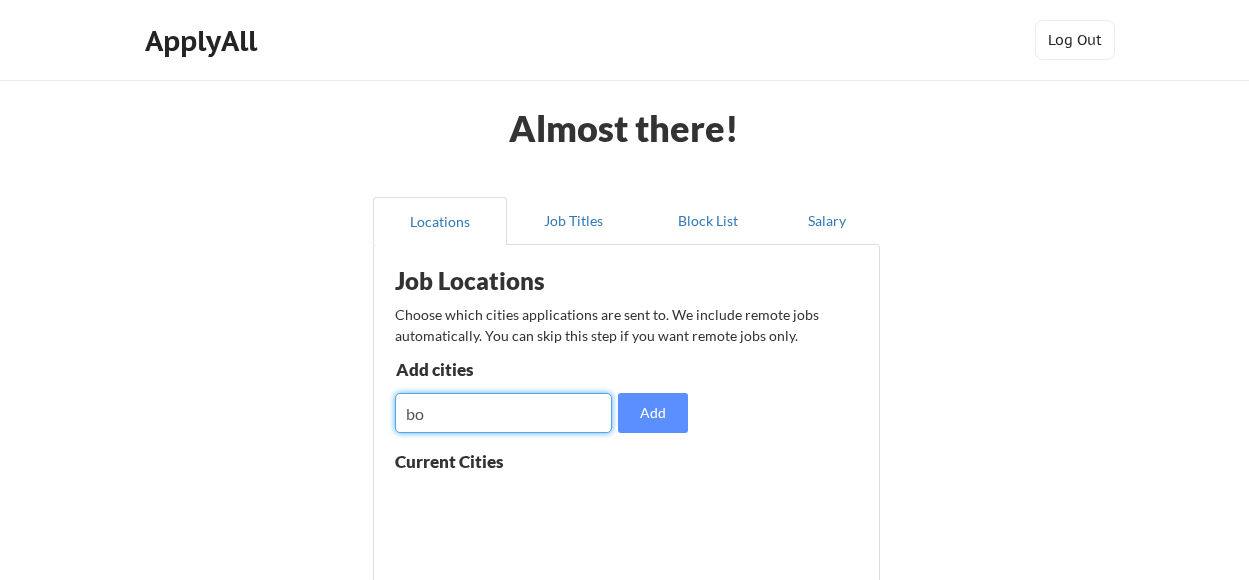 type on "b" 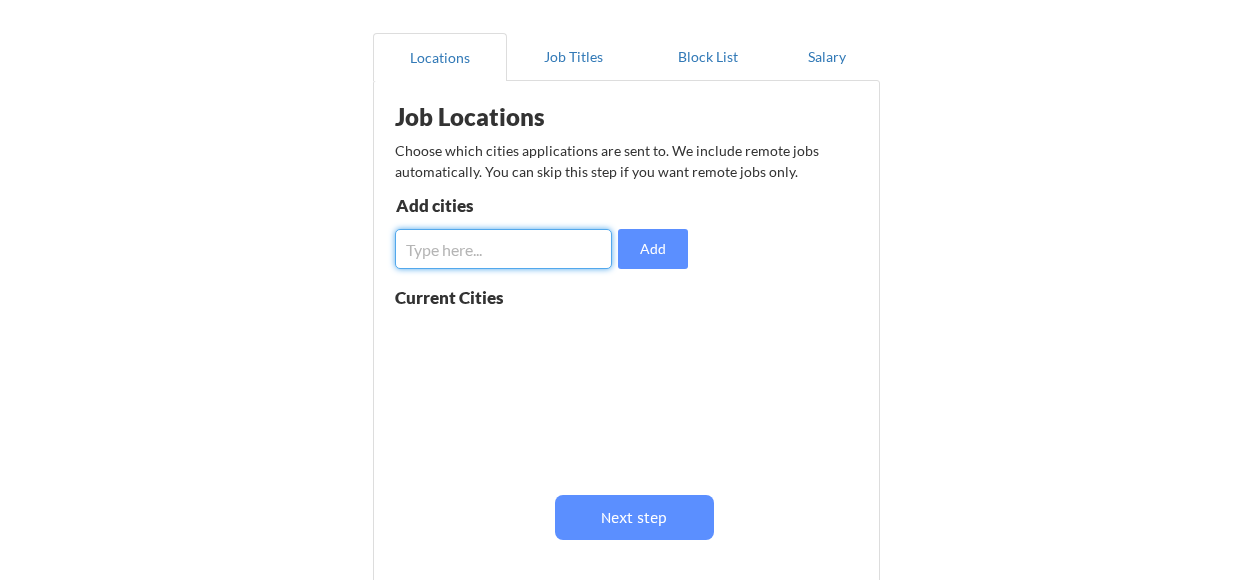 scroll, scrollTop: 282, scrollLeft: 0, axis: vertical 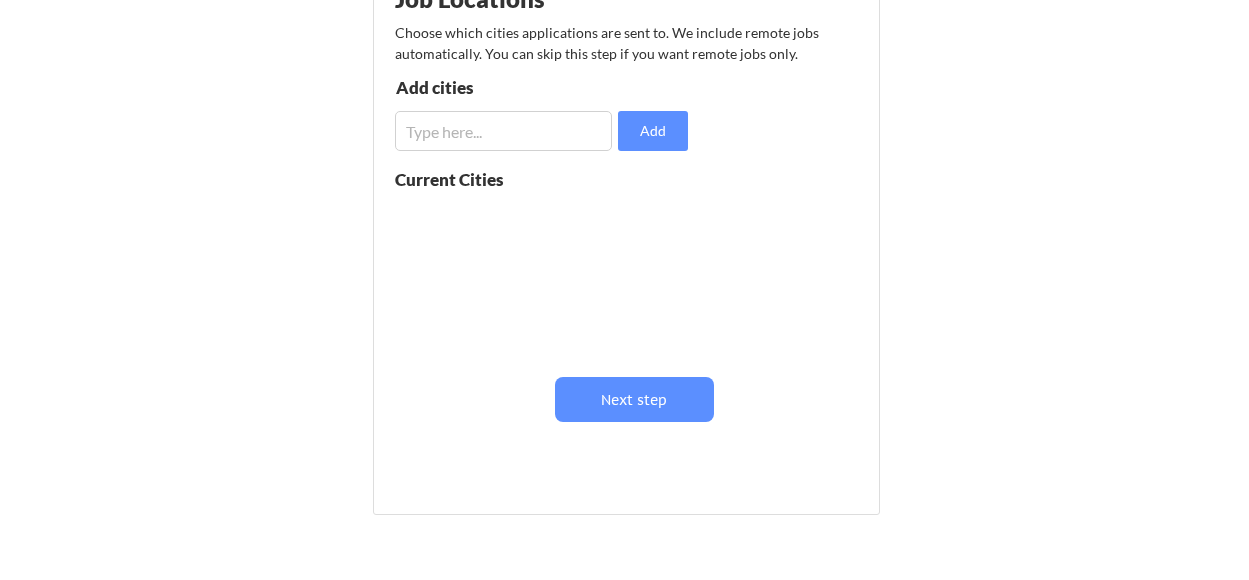 click at bounding box center [503, 131] 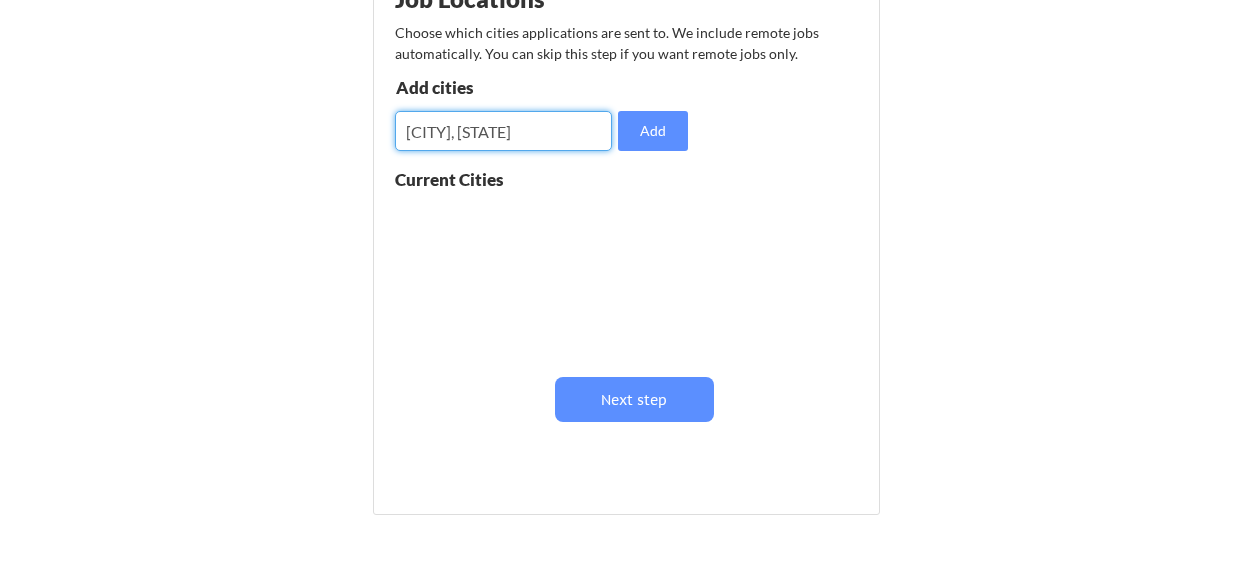 type on "bozeman, montana" 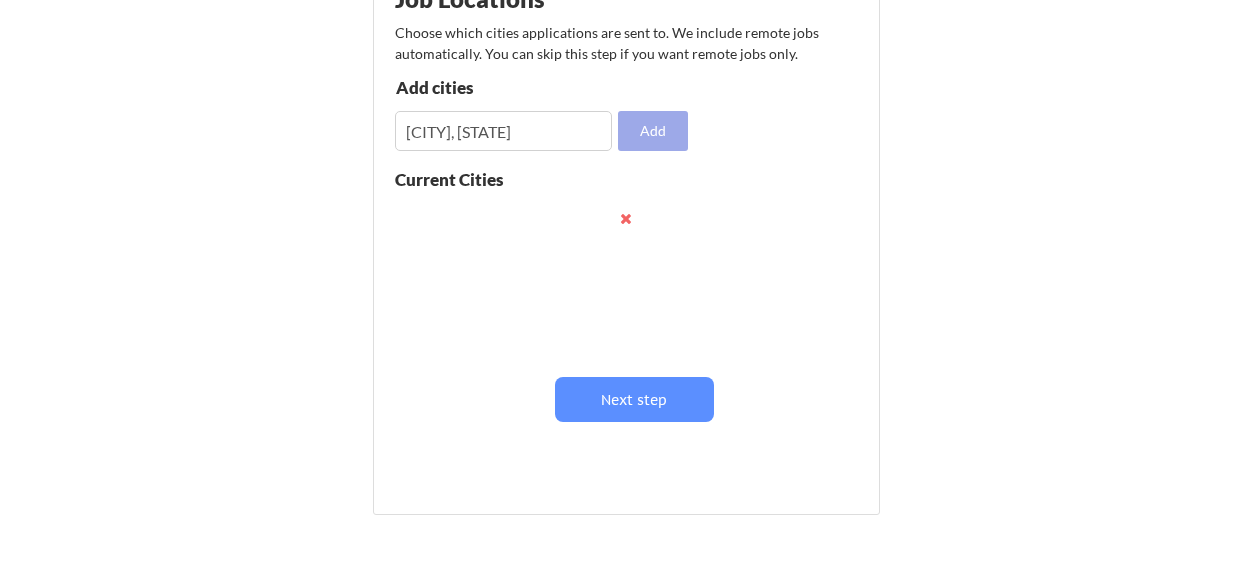 type 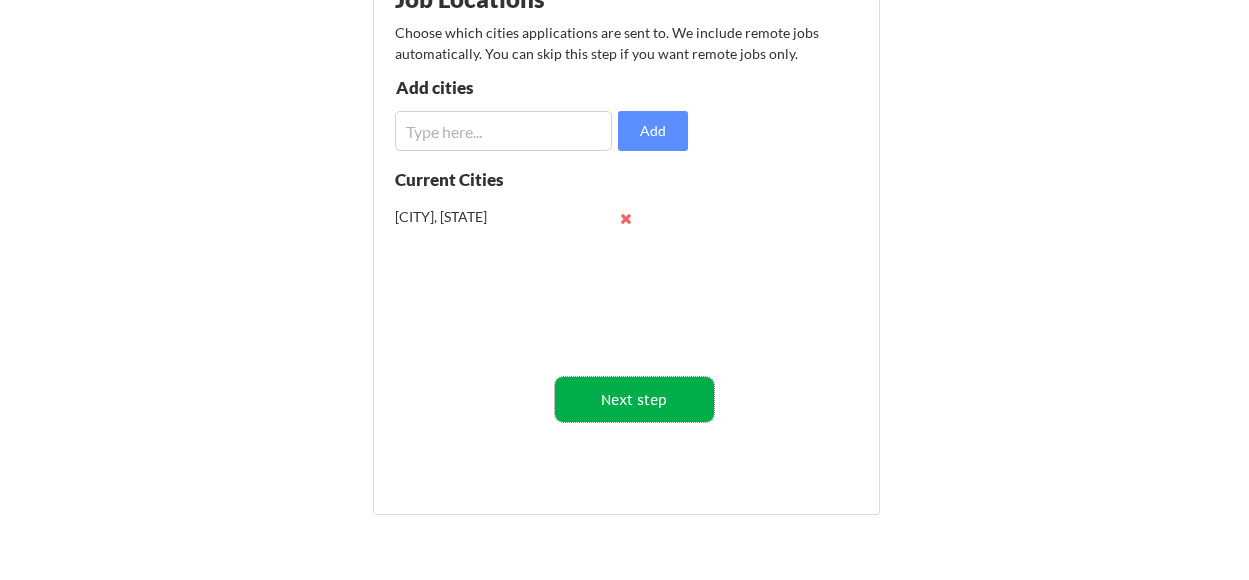 click on "Next step" at bounding box center [634, 399] 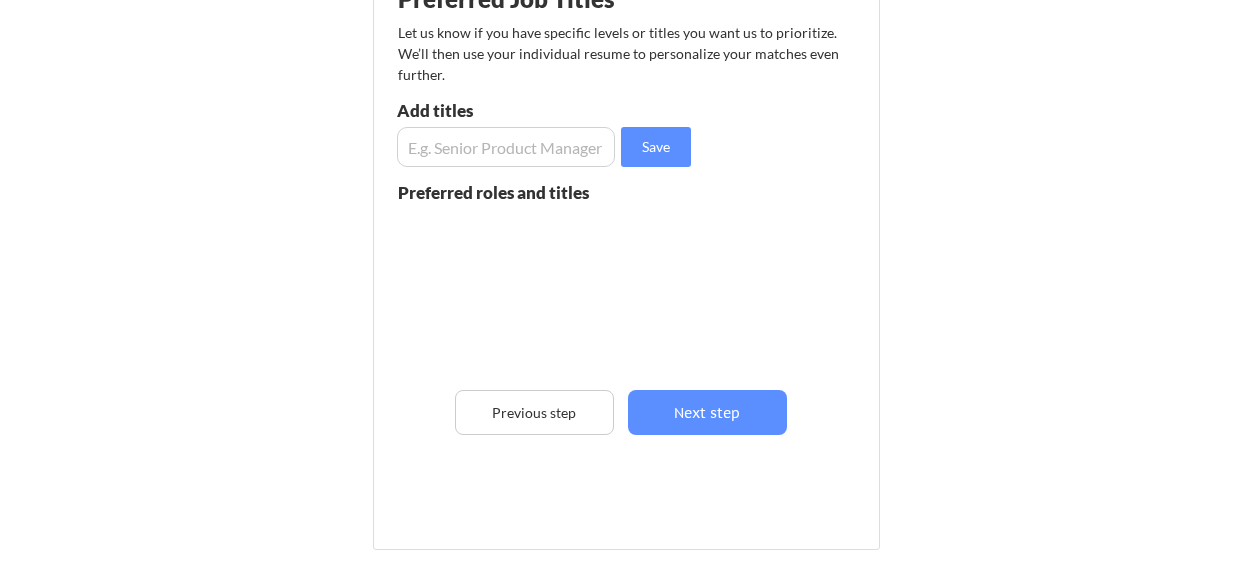 click at bounding box center (506, 147) 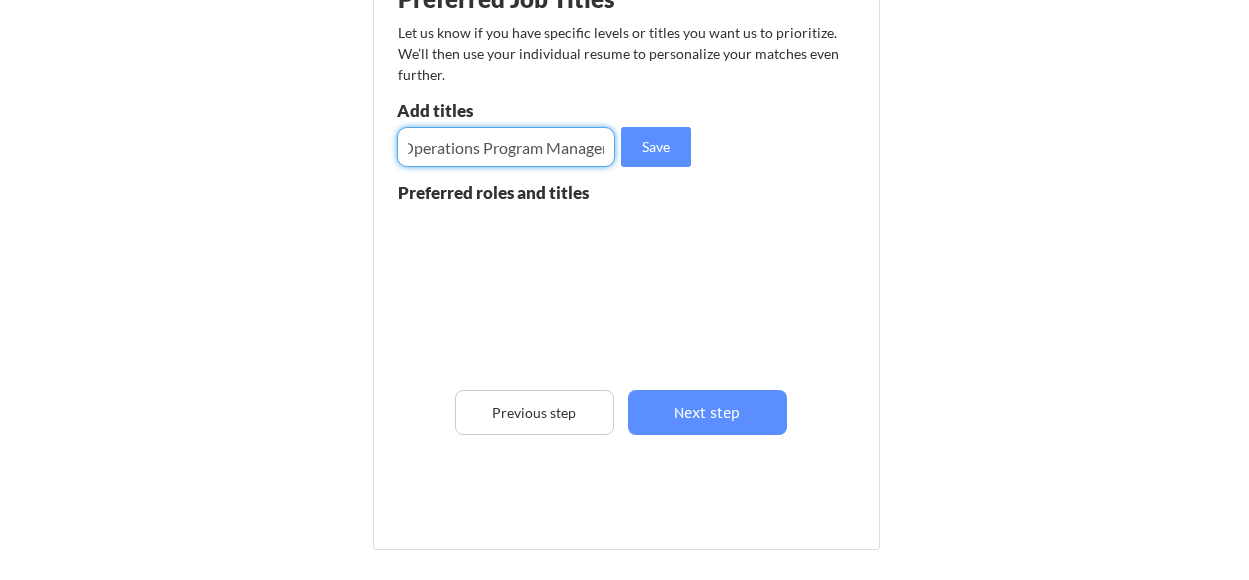 scroll, scrollTop: 0, scrollLeft: 61, axis: horizontal 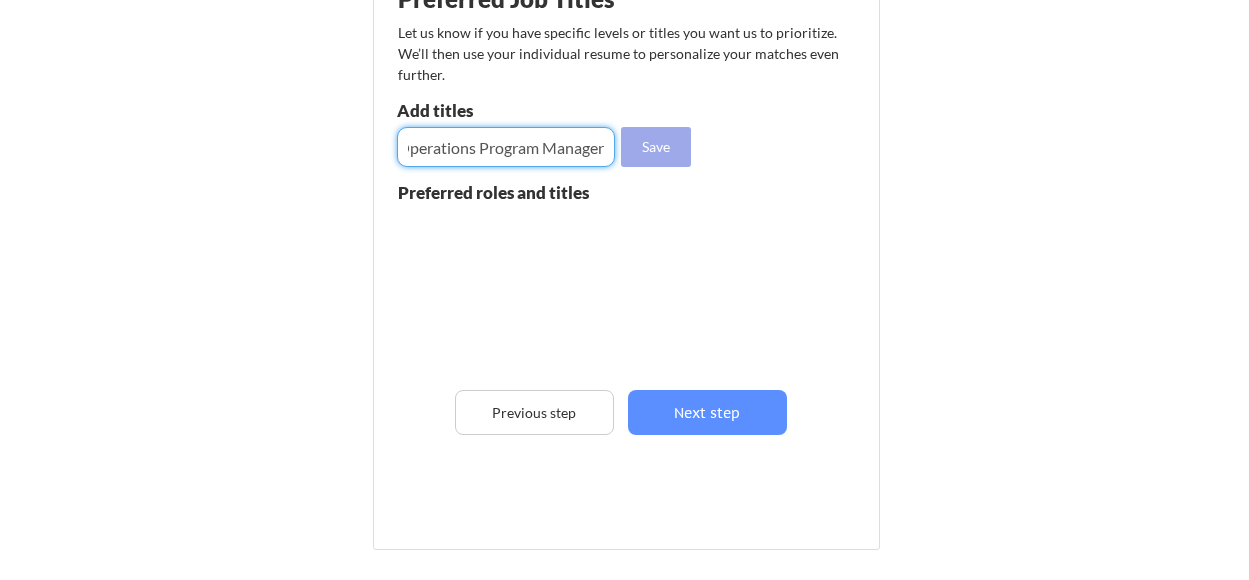 type on "Senior Operations Program Manager" 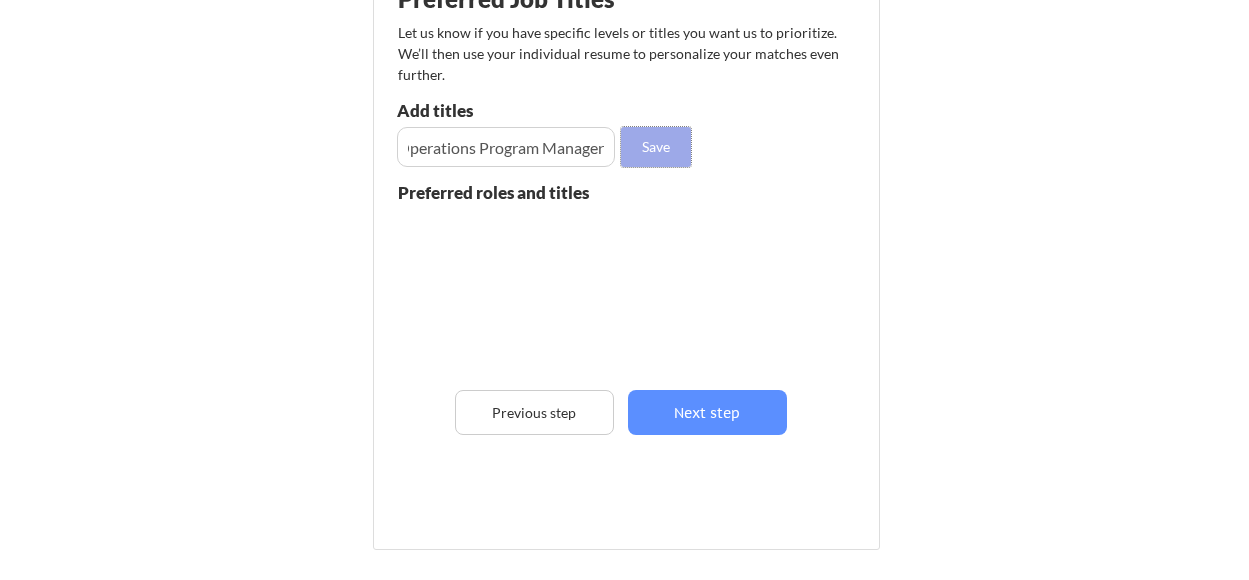 scroll, scrollTop: 0, scrollLeft: 0, axis: both 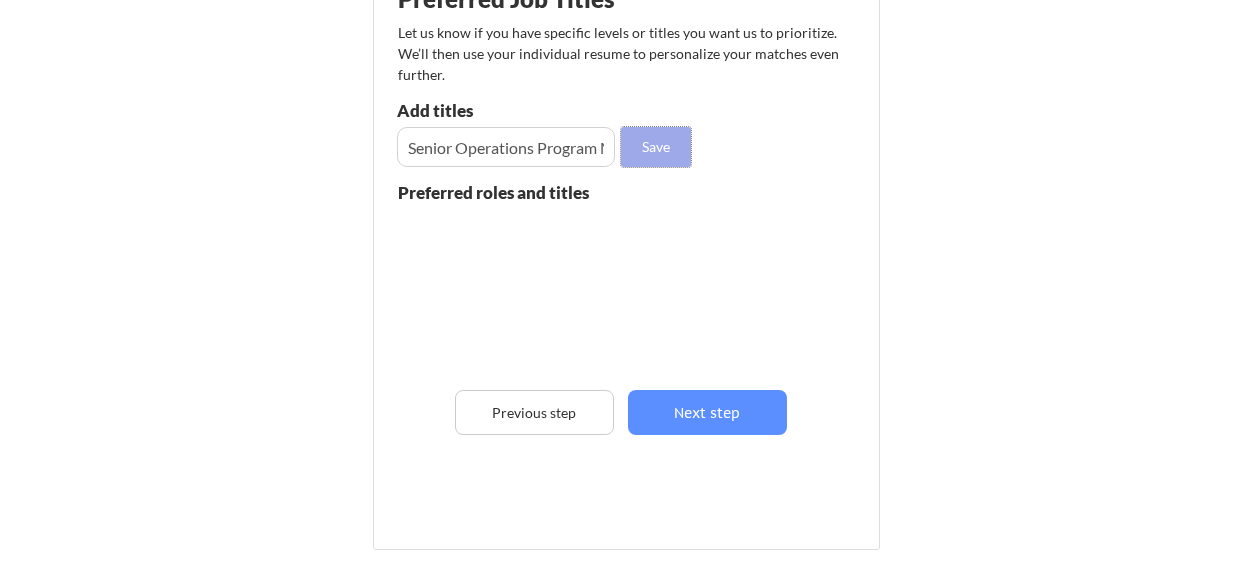 click on "Save" at bounding box center (656, 147) 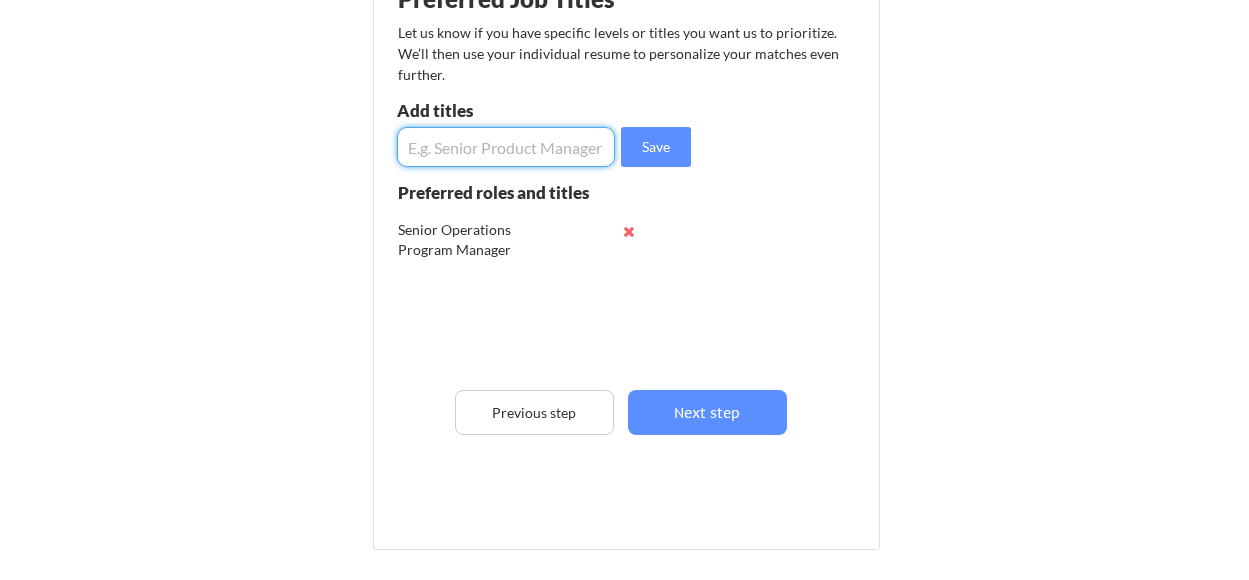 click at bounding box center [506, 147] 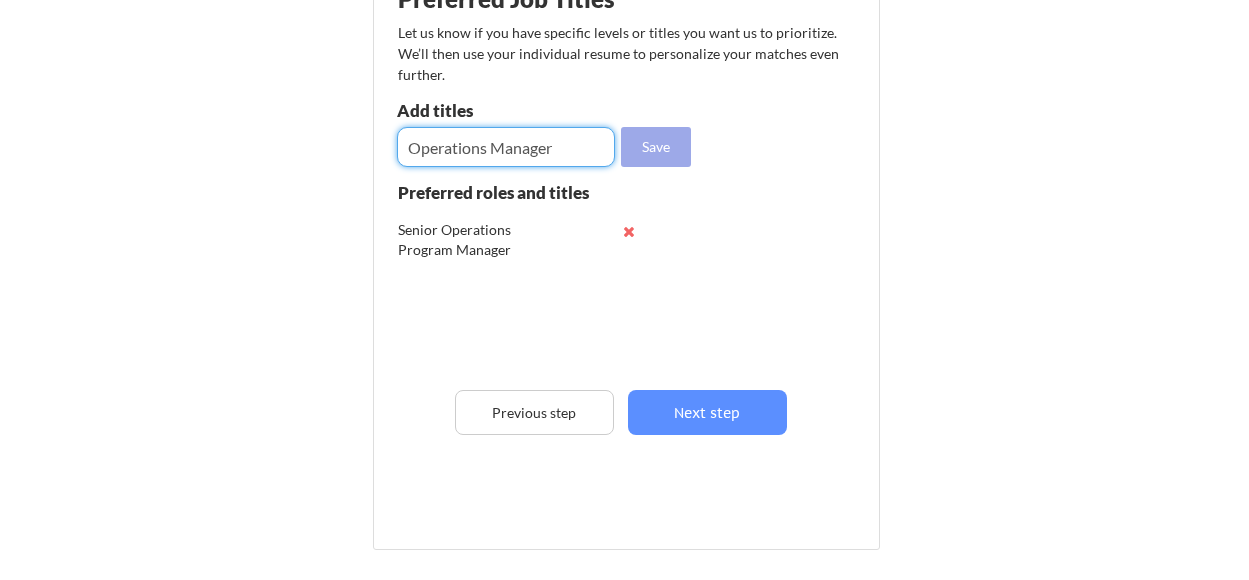 type on "Operations Manager" 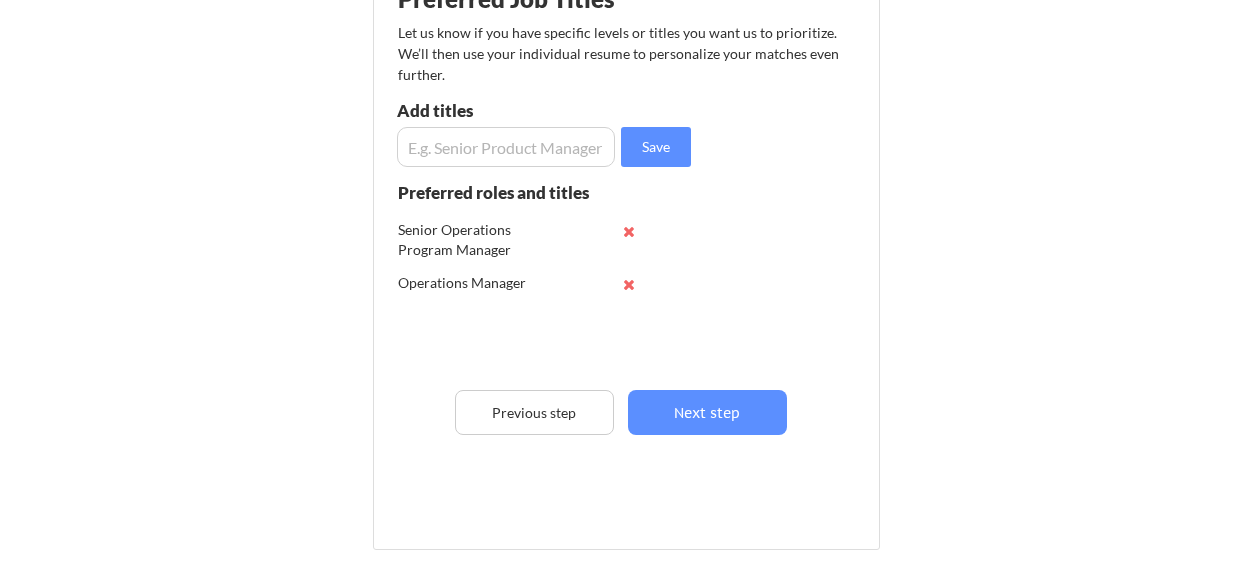 click at bounding box center (506, 147) 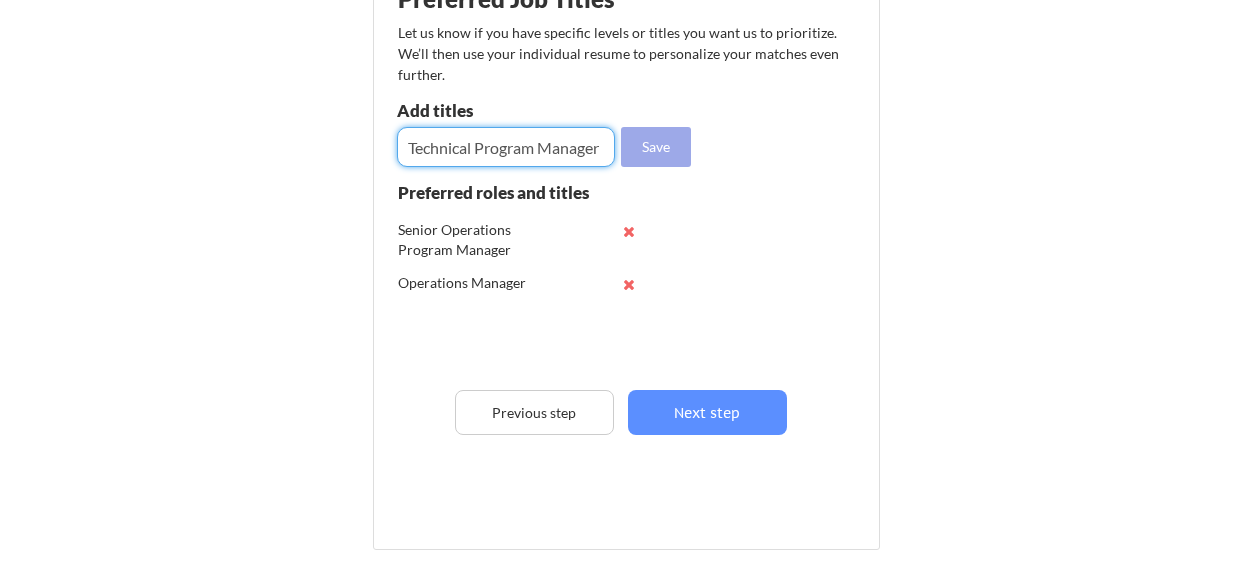 type on "Technical Program Manager" 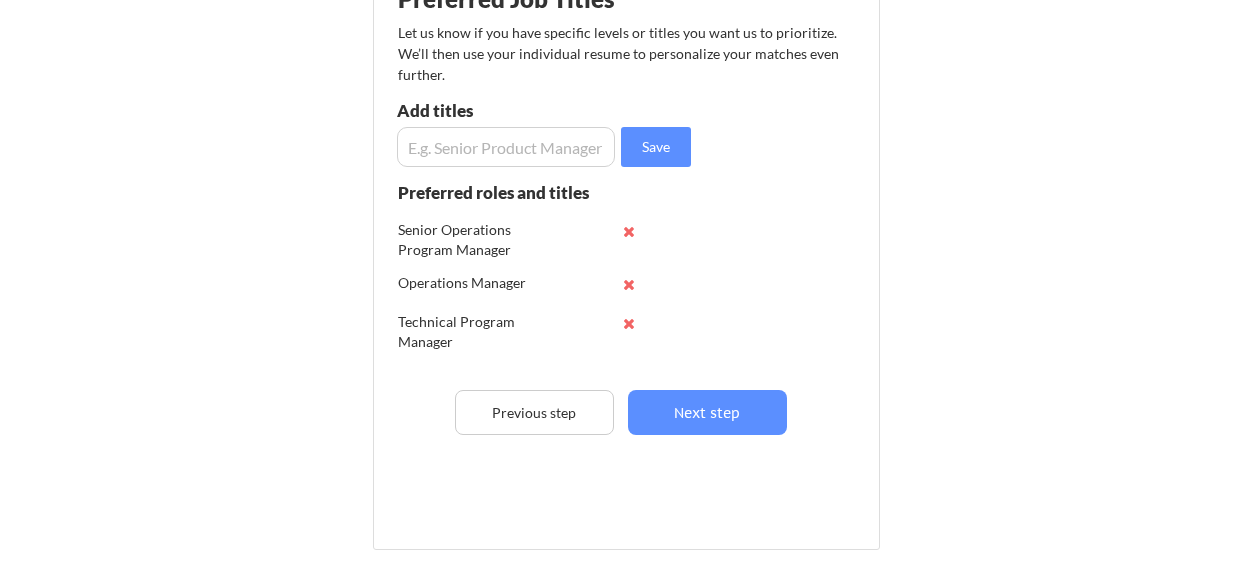 click at bounding box center (506, 147) 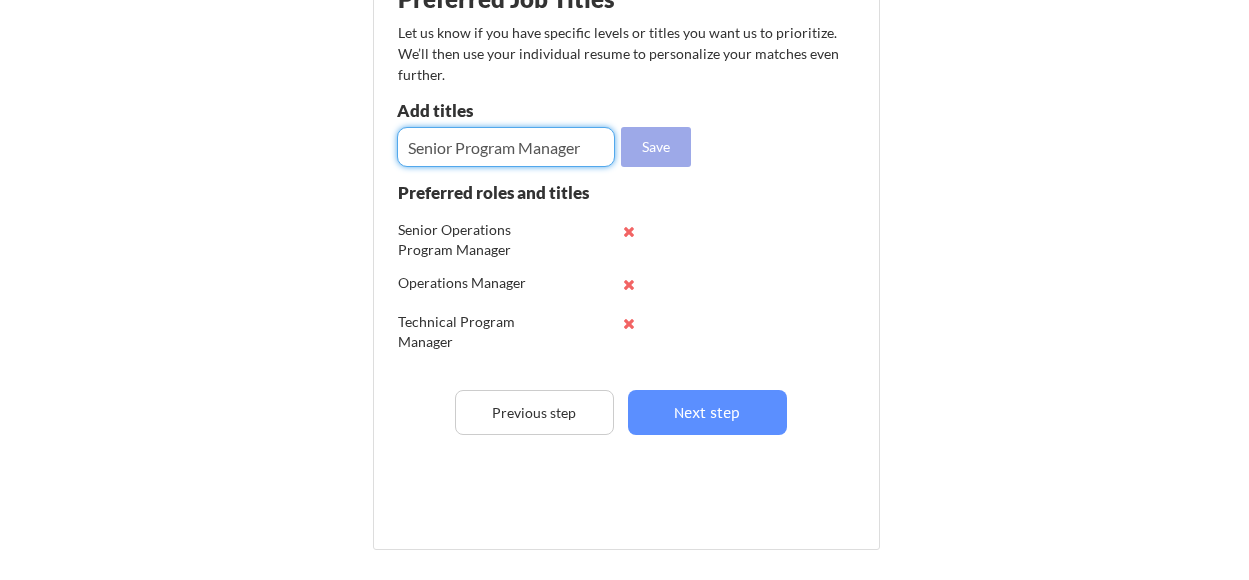 type on "Senior Program Manager" 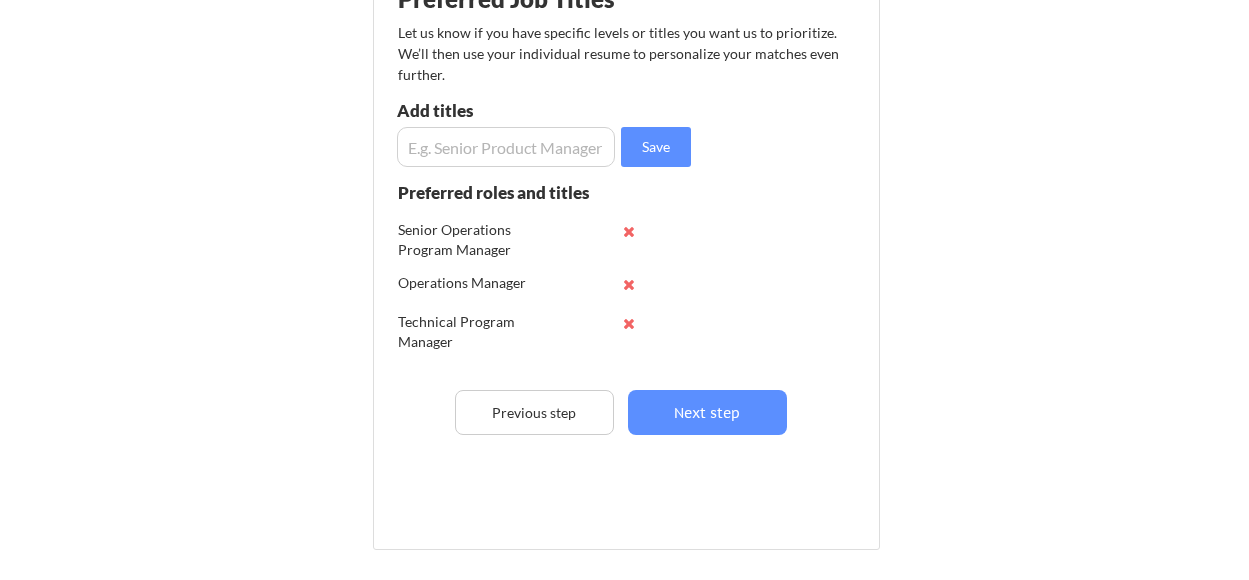 scroll, scrollTop: 39, scrollLeft: 0, axis: vertical 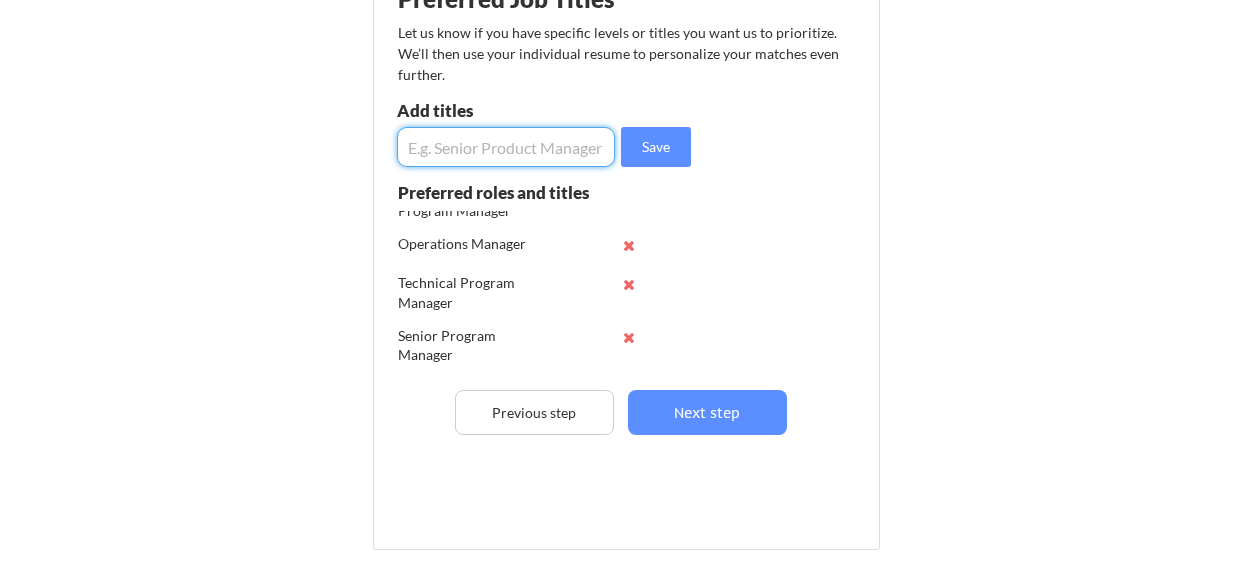 click at bounding box center [506, 147] 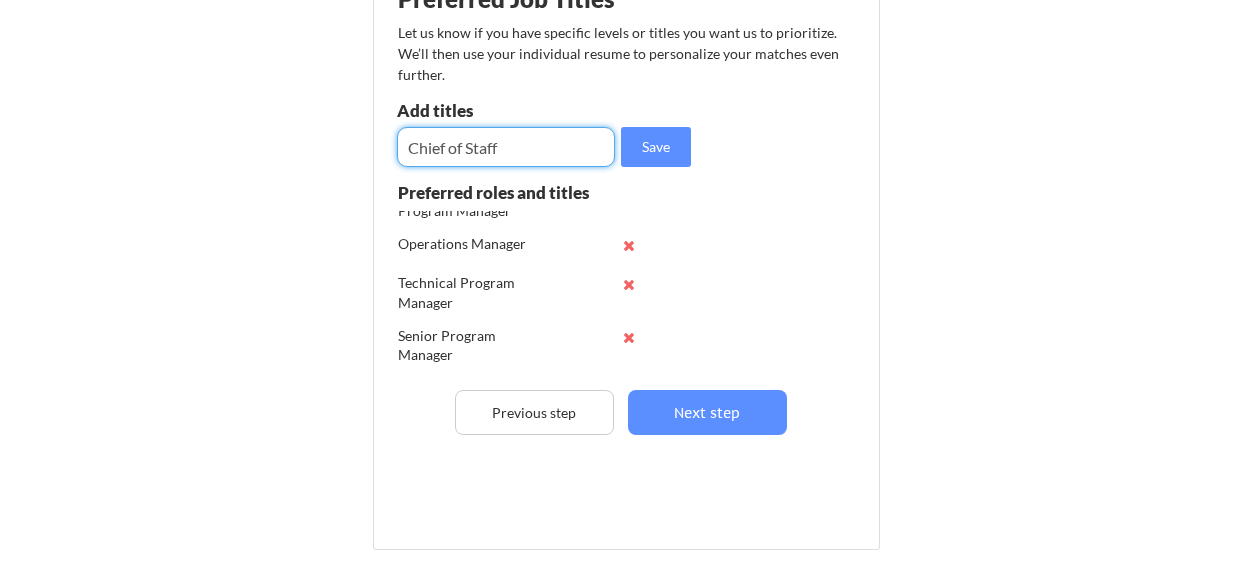 type on "Chief of Staff" 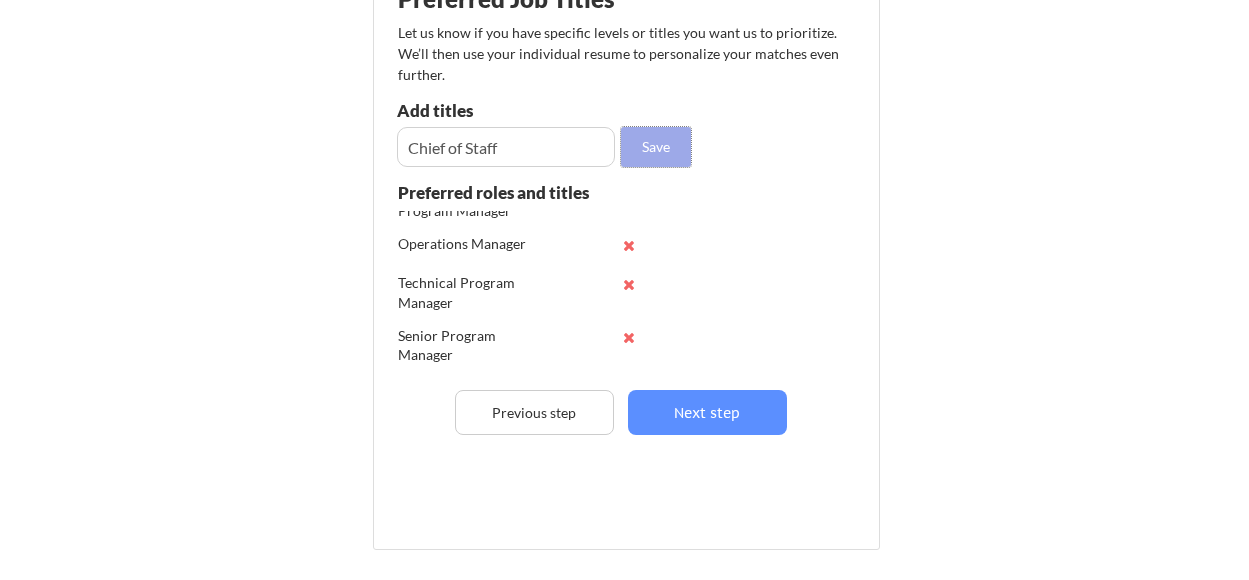 click on "Save" at bounding box center [656, 147] 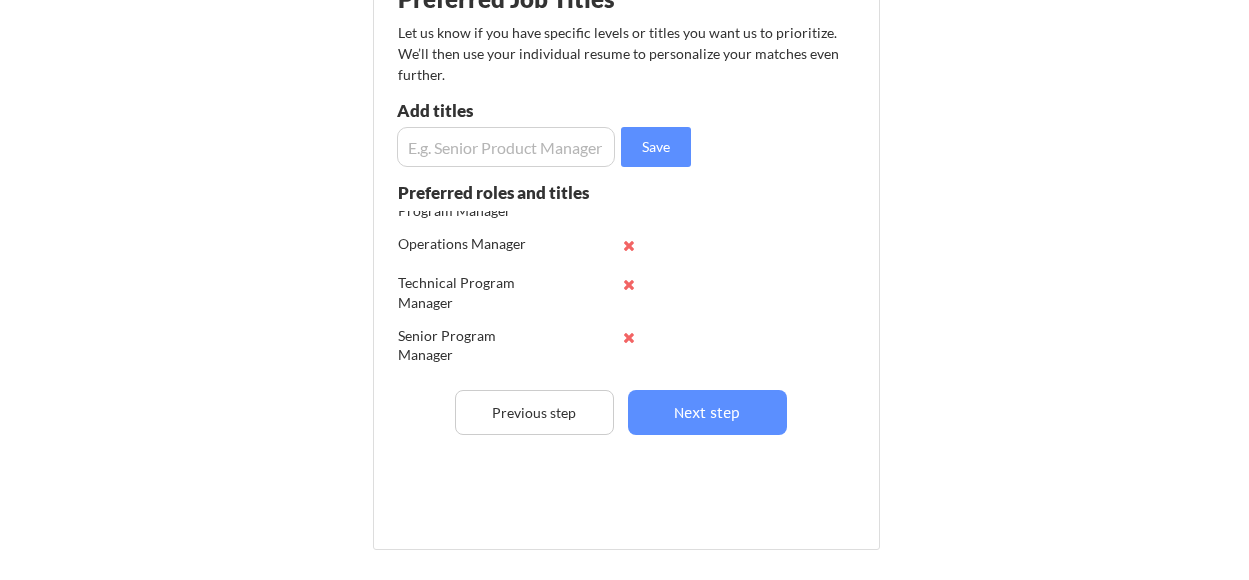 click at bounding box center [506, 147] 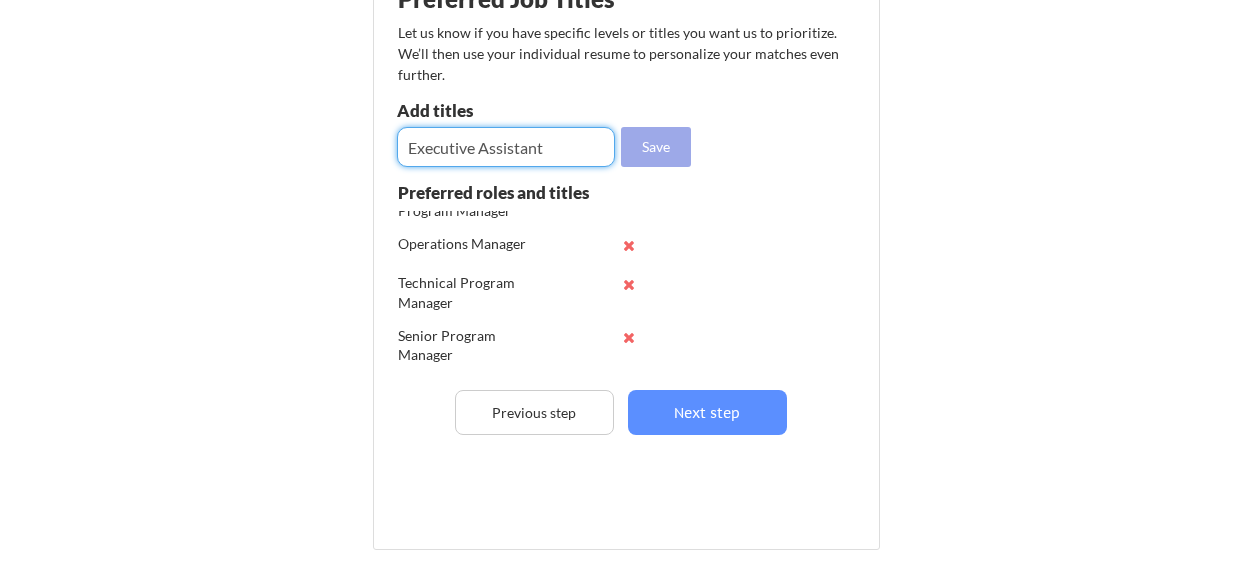 type on "Executive Assistant" 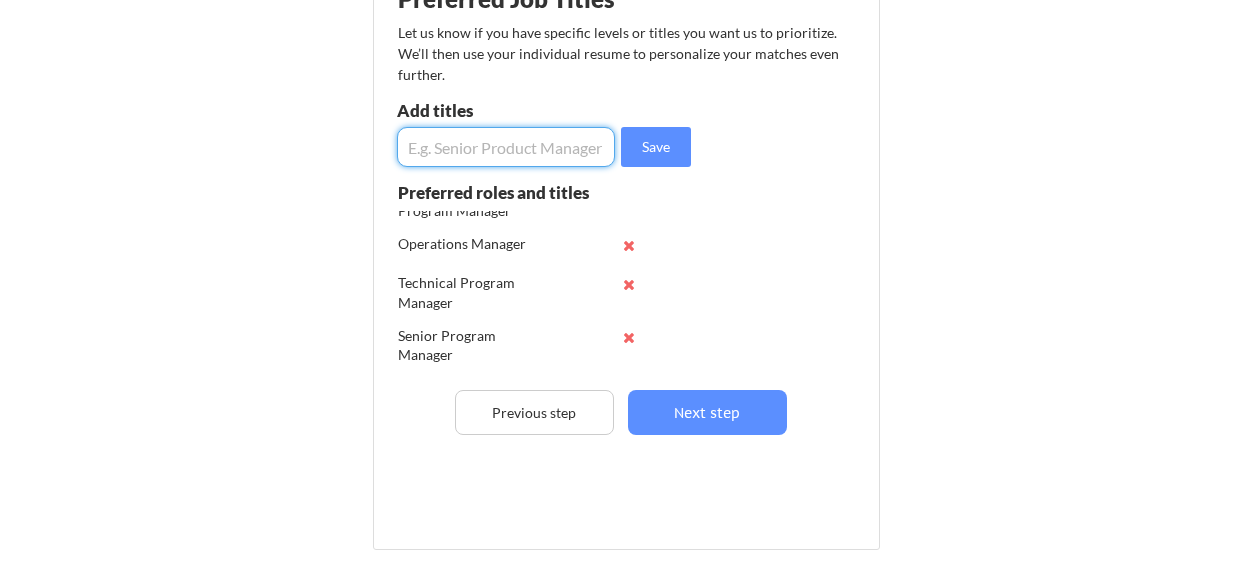 click at bounding box center (506, 147) 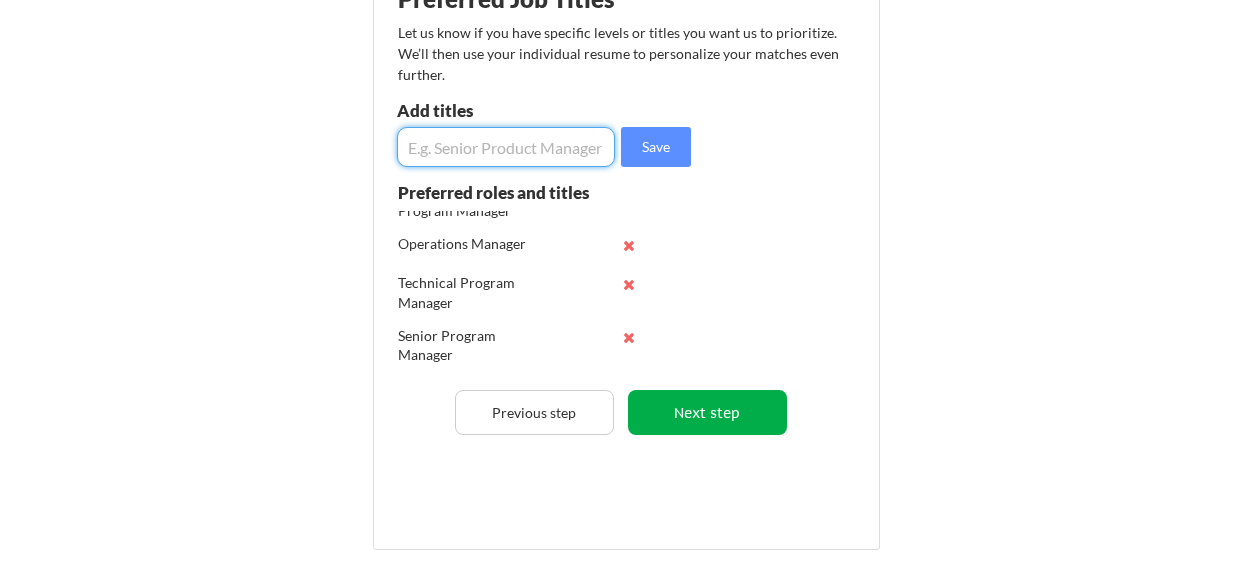 click on "Next step" at bounding box center [707, 412] 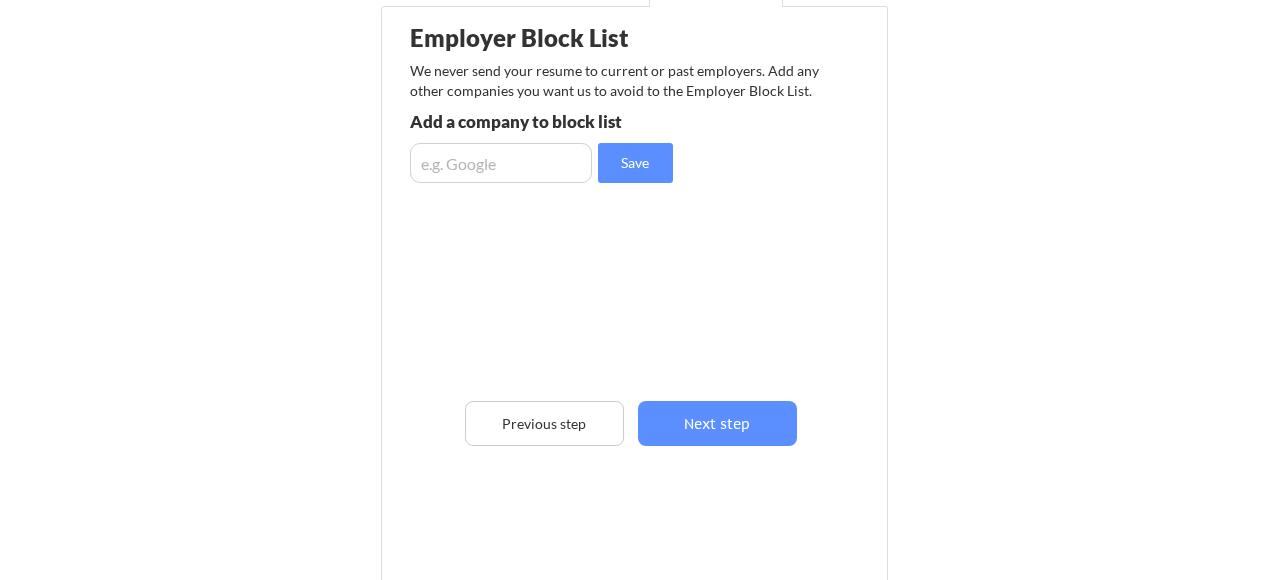 scroll, scrollTop: 213, scrollLeft: 0, axis: vertical 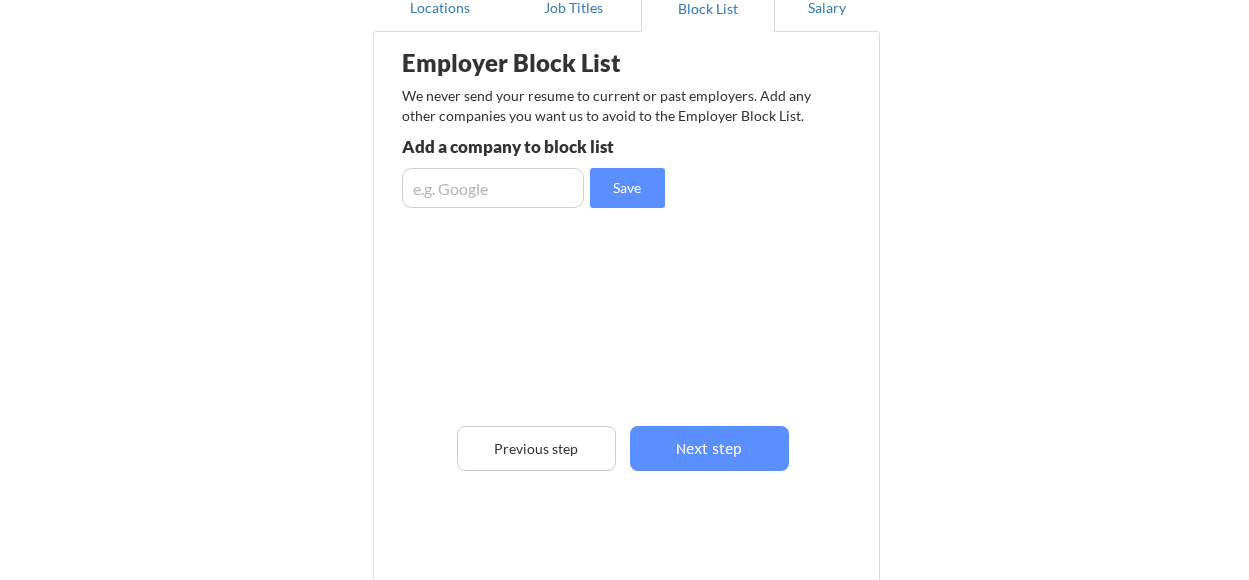 click at bounding box center (493, 188) 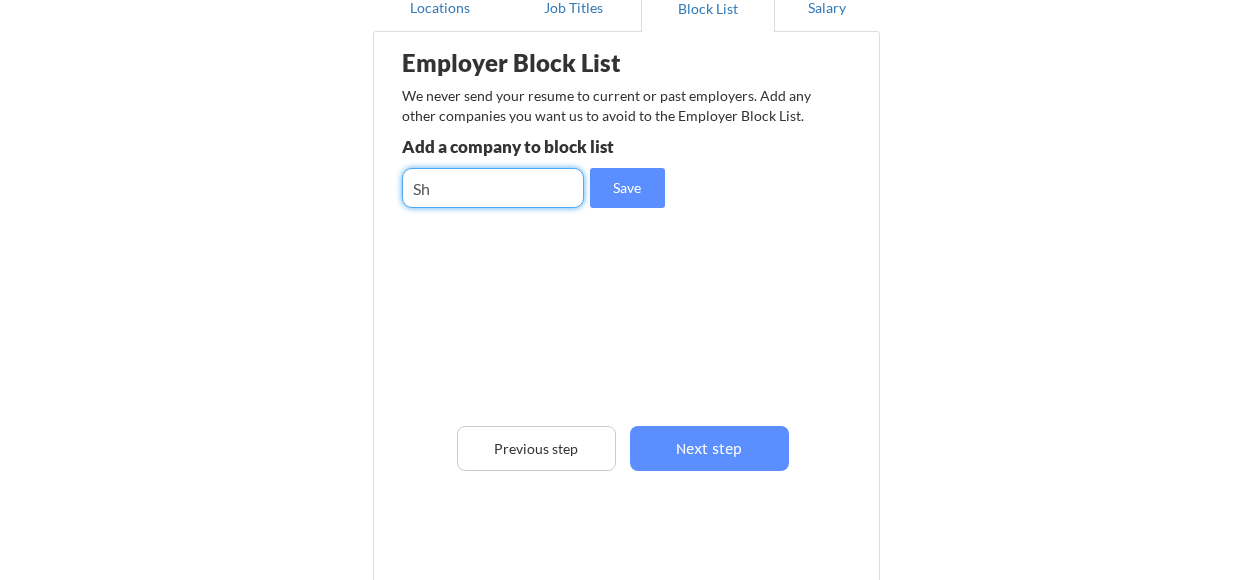 type on "S" 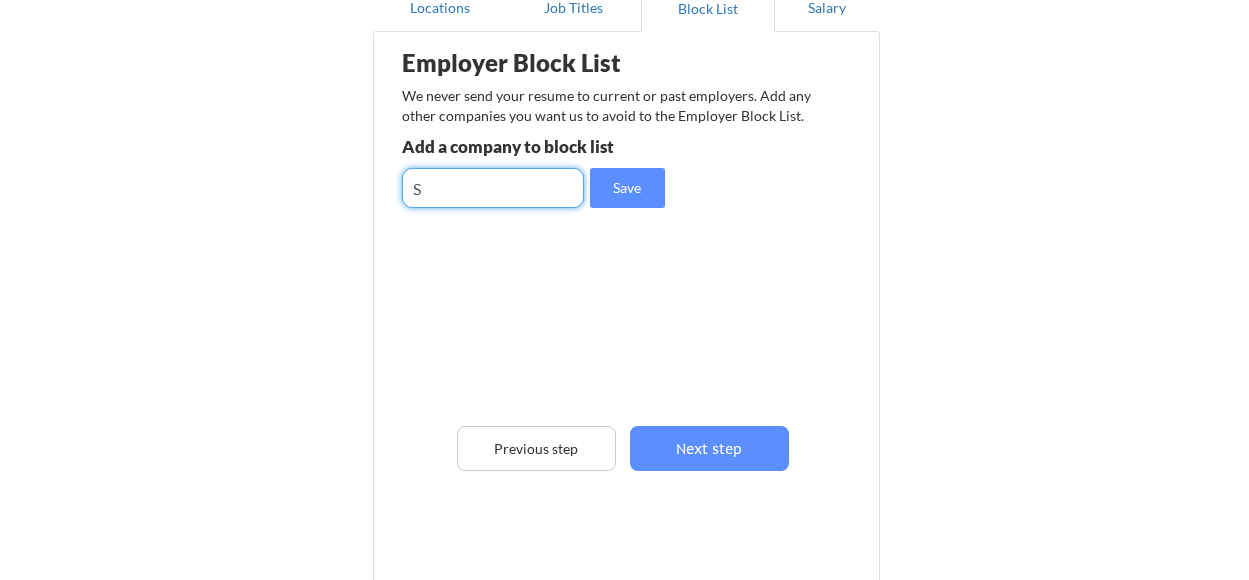 type 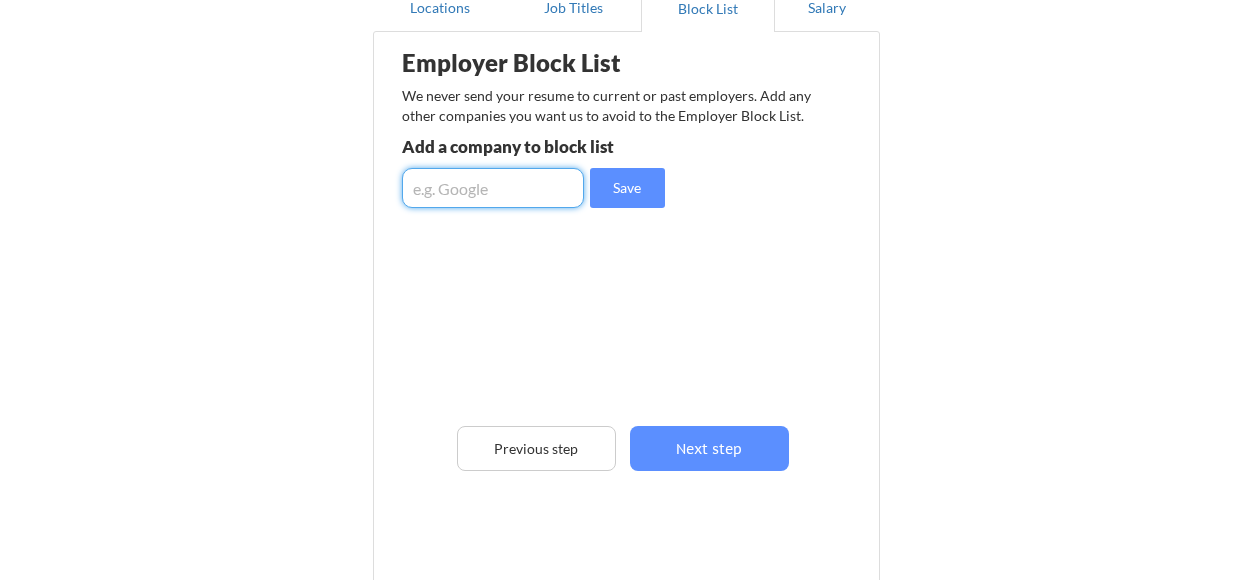 click at bounding box center (493, 188) 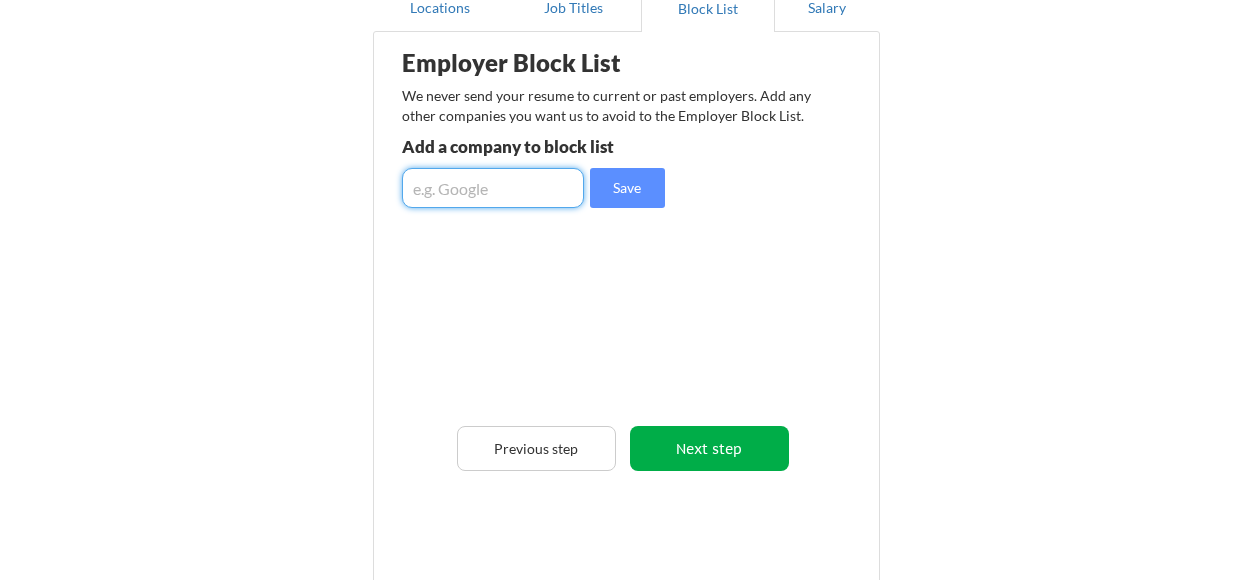 click on "Next step" at bounding box center [709, 448] 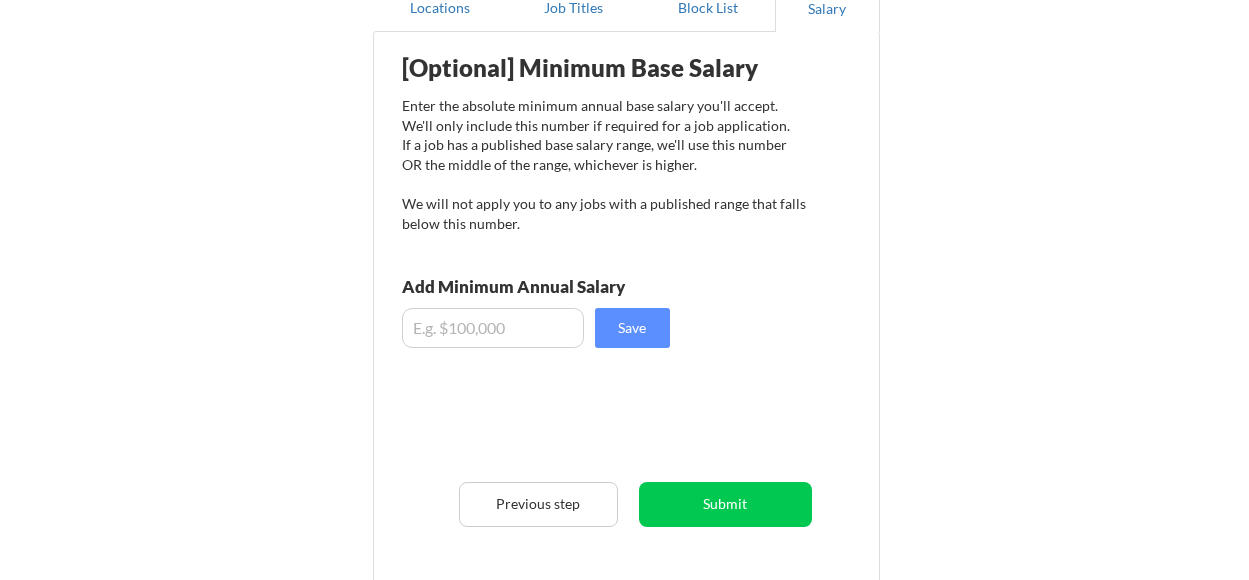 click at bounding box center (493, 328) 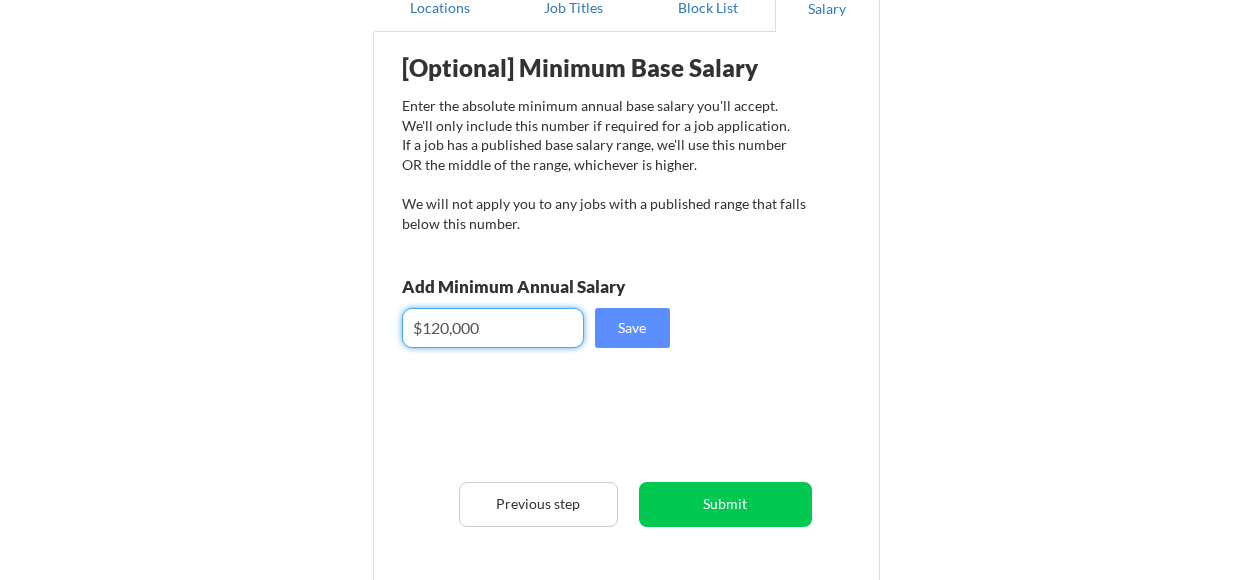 click at bounding box center (493, 328) 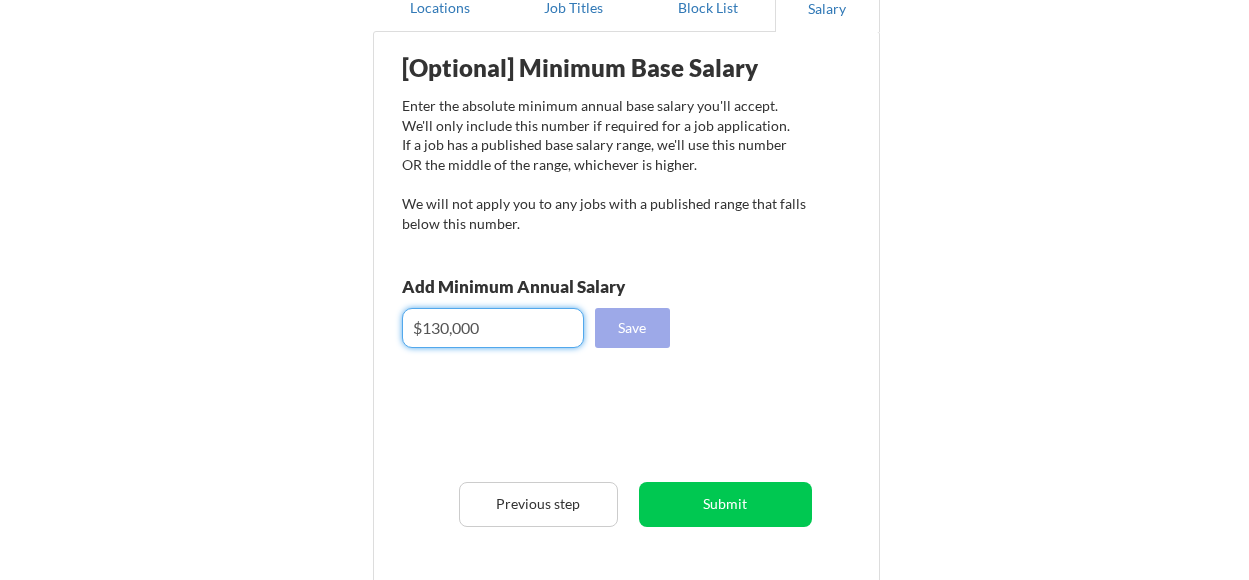 type on "$130,000" 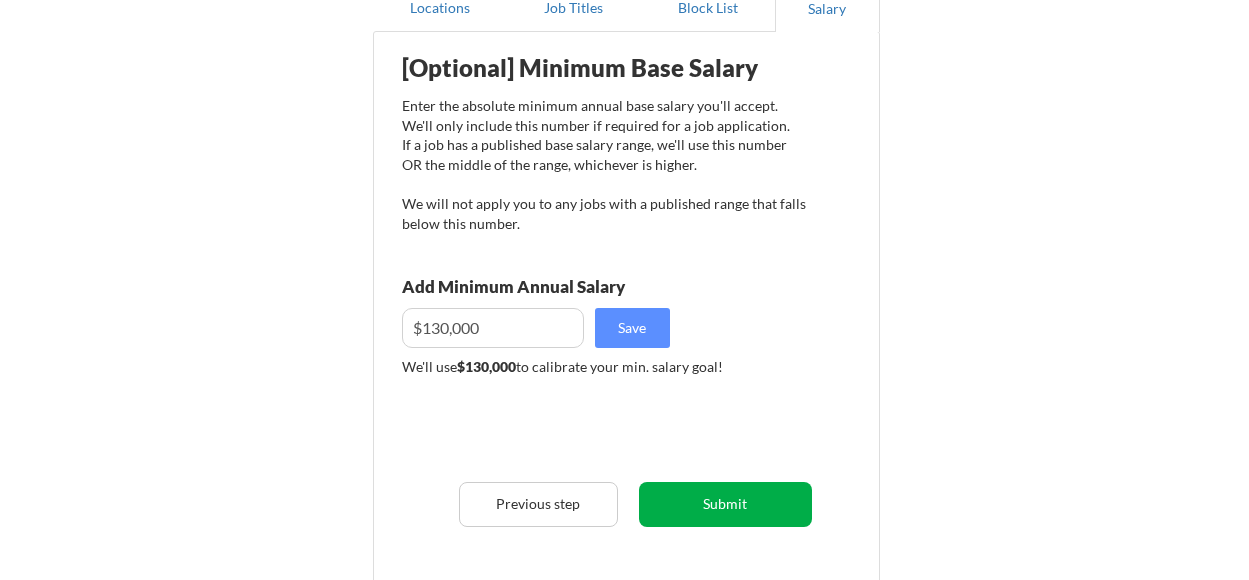 click on "Submit" at bounding box center [725, 504] 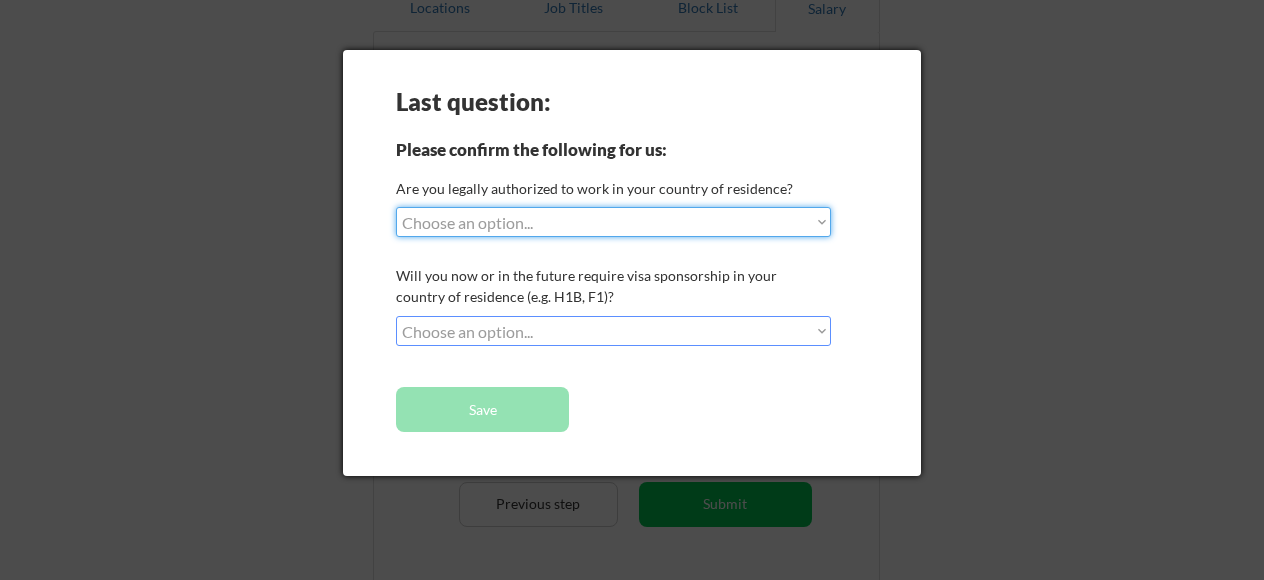 click on "Choose an option... Yes, I am a US Citizen Yes, I am a Canadian Citizen Yes, I am a US Green Card Holder Yes, I am an Other Permanent Resident Yes, I am here on a visa (H1B, OPT, etc.) No, I am not (yet) authorized" at bounding box center [613, 222] 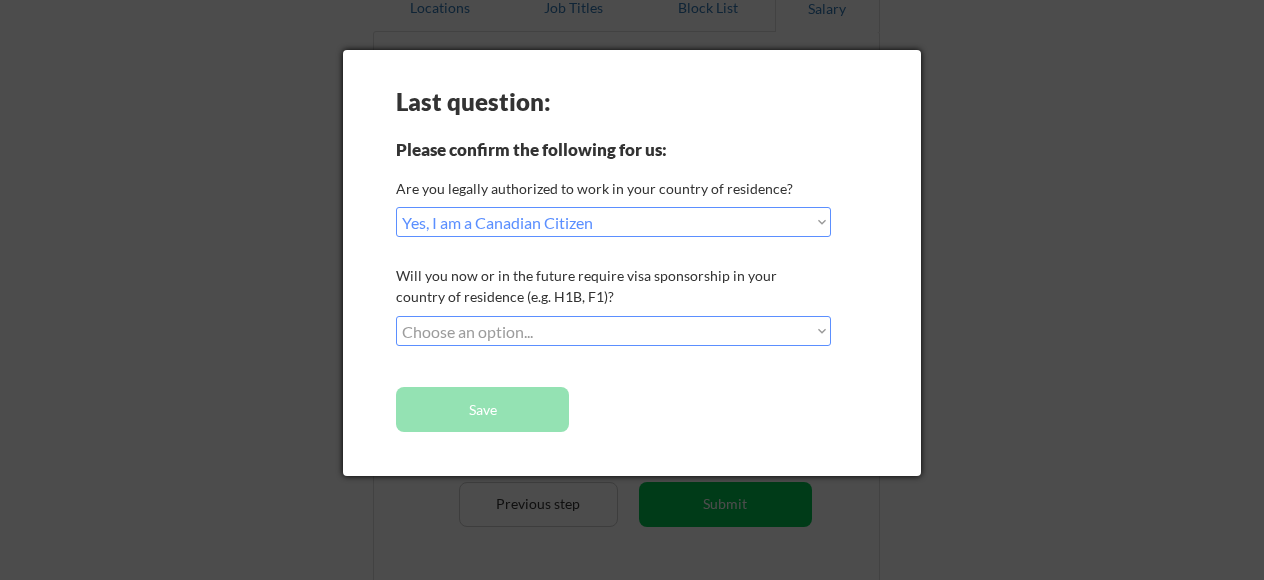 click on "Choose an option... Yes, I am a US Citizen Yes, I am a Canadian Citizen Yes, I am a US Green Card Holder Yes, I am an Other Permanent Resident Yes, I am here on a visa (H1B, OPT, etc.) No, I am not (yet) authorized" at bounding box center (613, 222) 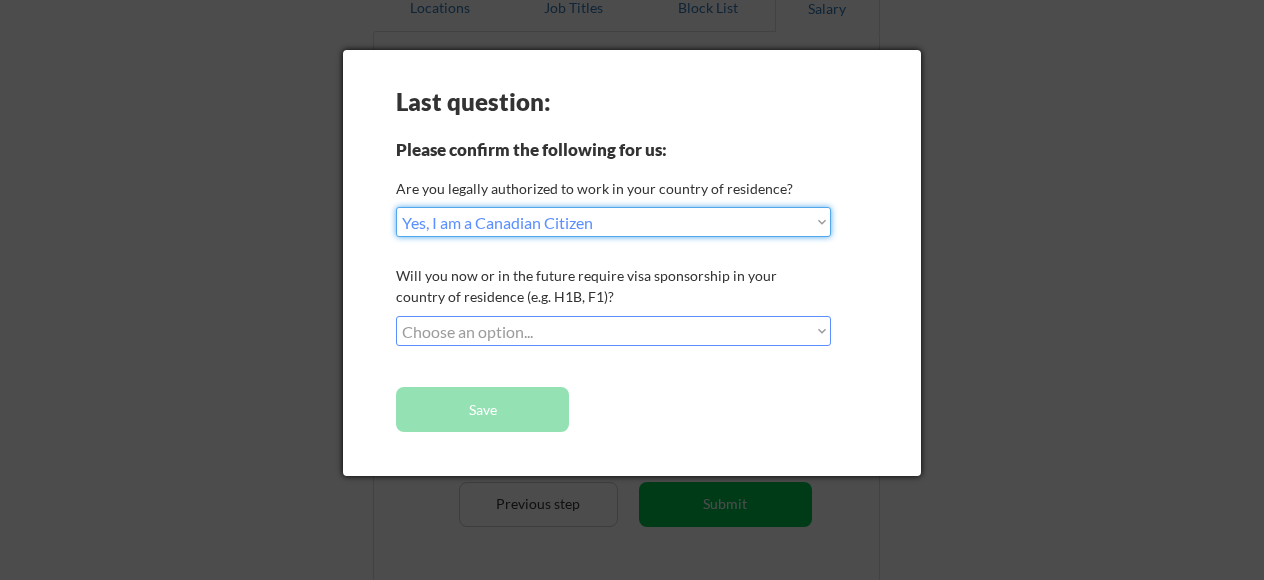 select on ""yes__i_am_a_us_citizen"" 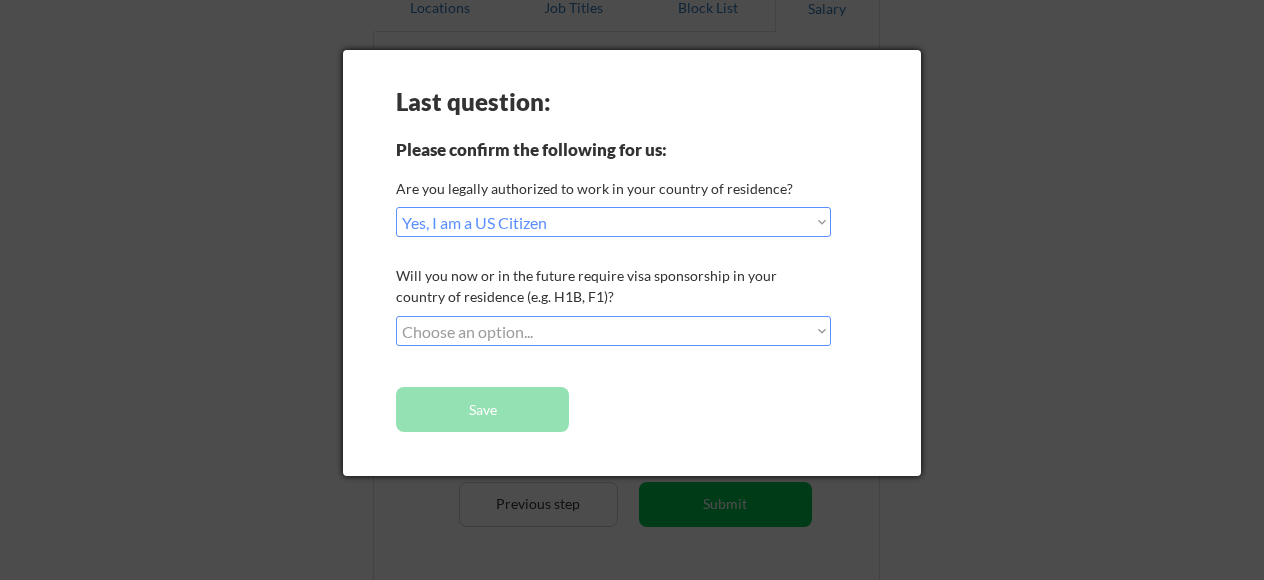 click on "Choose an option... No, I will not need sponsorship Yes, I will need sponsorship" at bounding box center (613, 331) 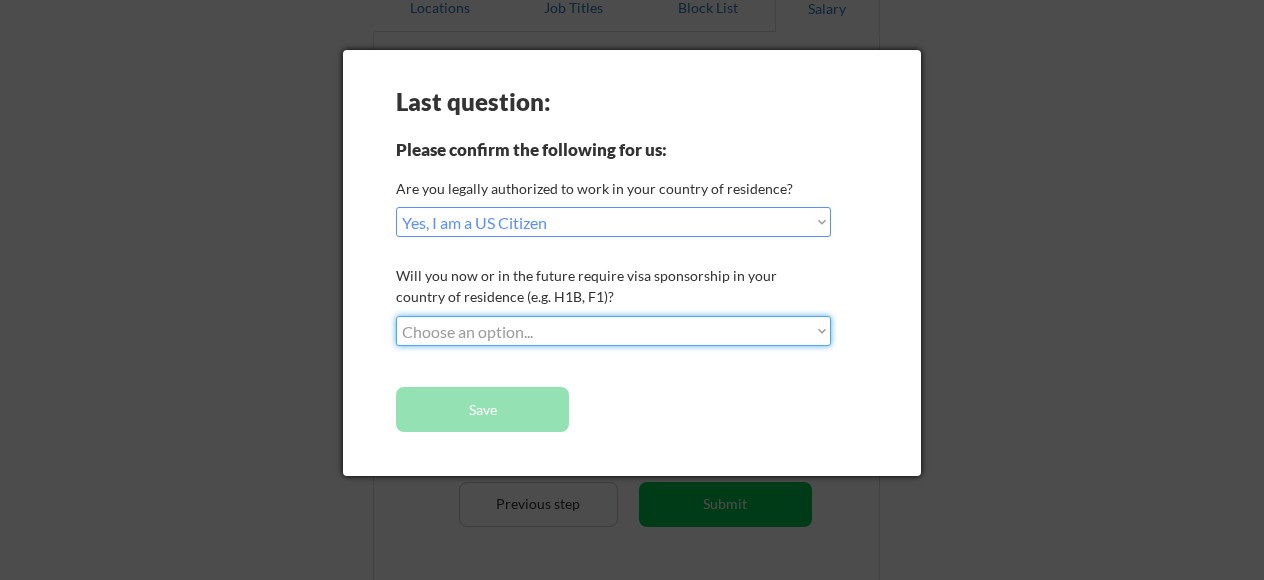 select on ""no__i_will_not_need_sponsorship"" 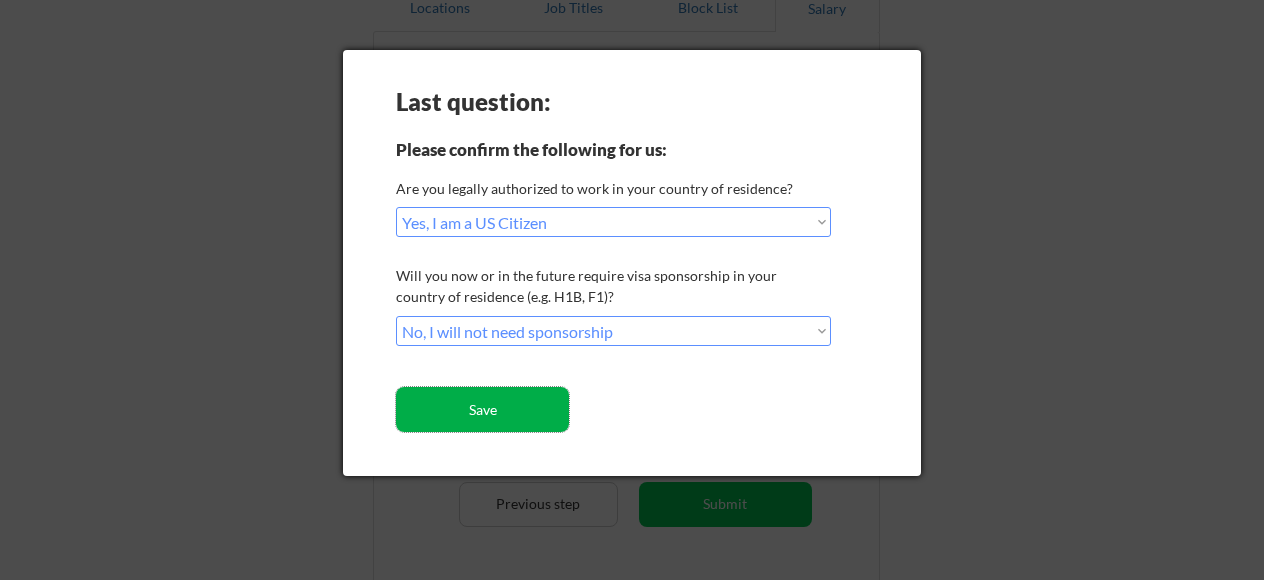 click on "Save" at bounding box center [482, 409] 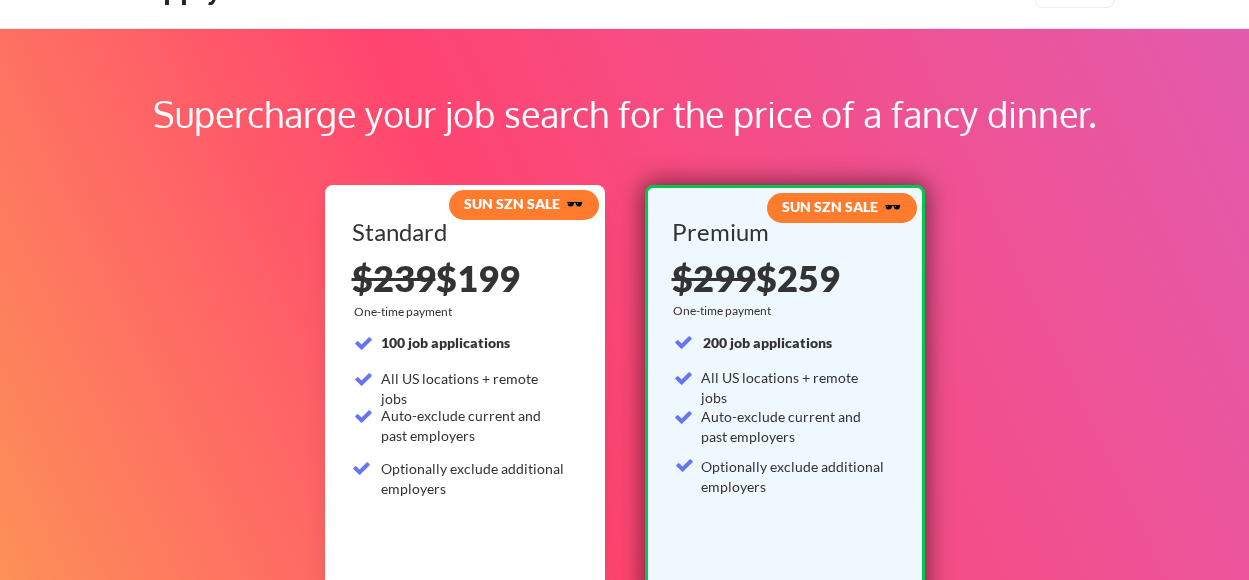 scroll, scrollTop: 0, scrollLeft: 0, axis: both 